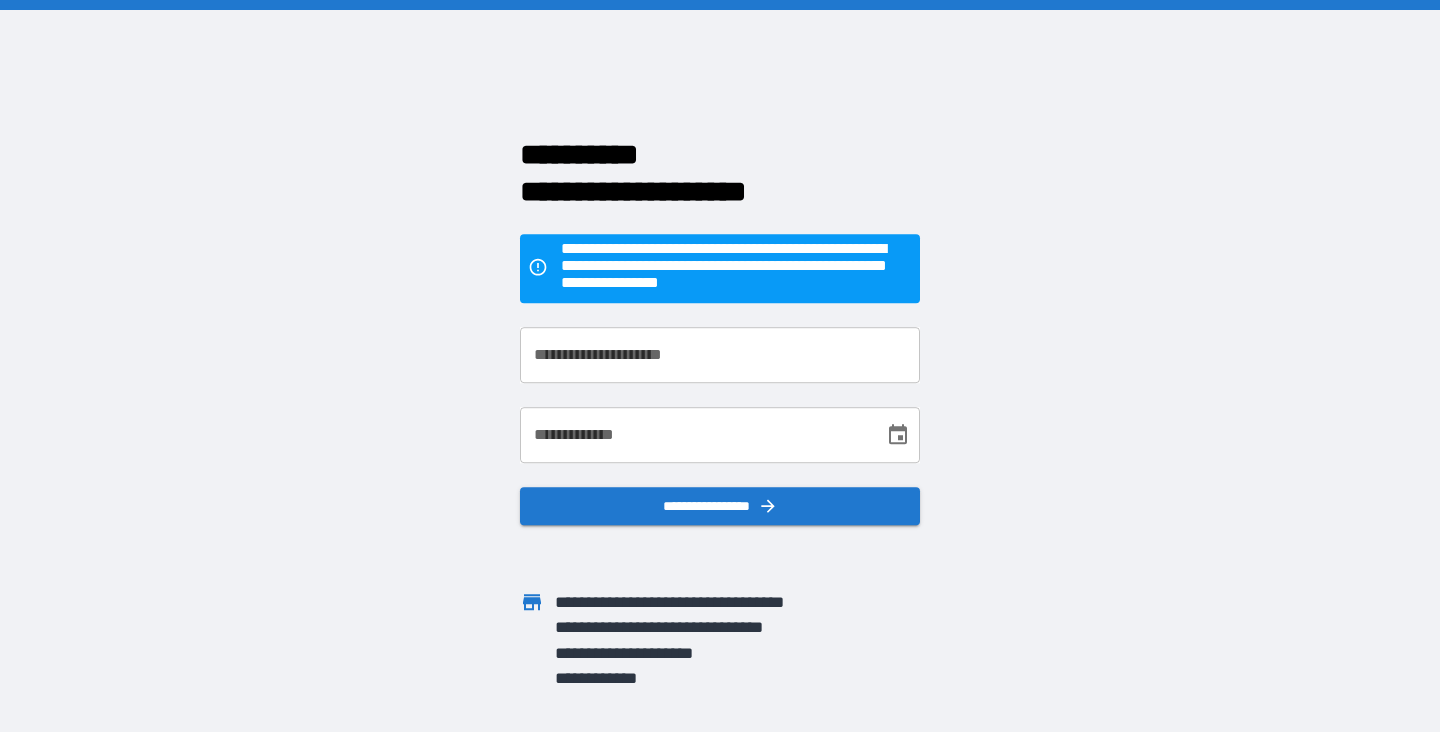 scroll, scrollTop: 0, scrollLeft: 0, axis: both 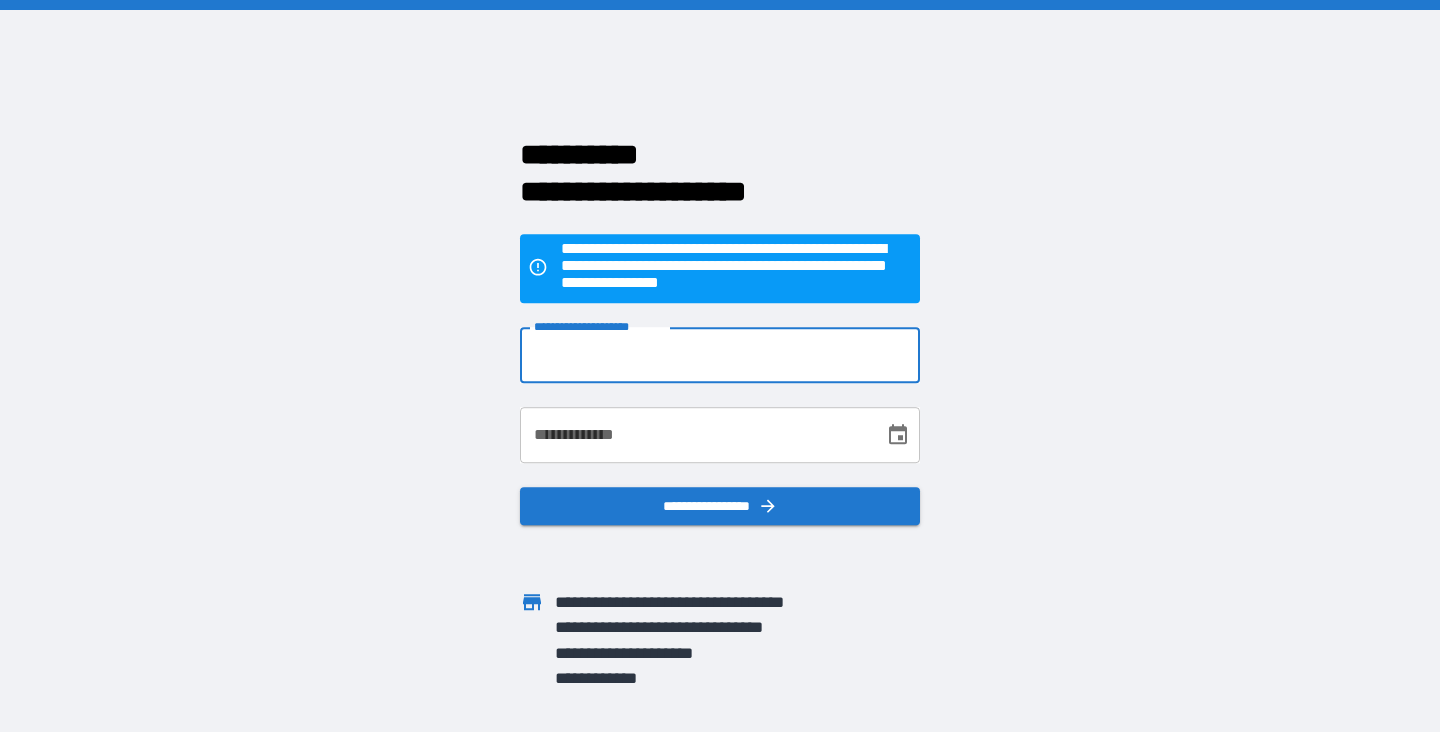 click on "**********" at bounding box center (720, 355) 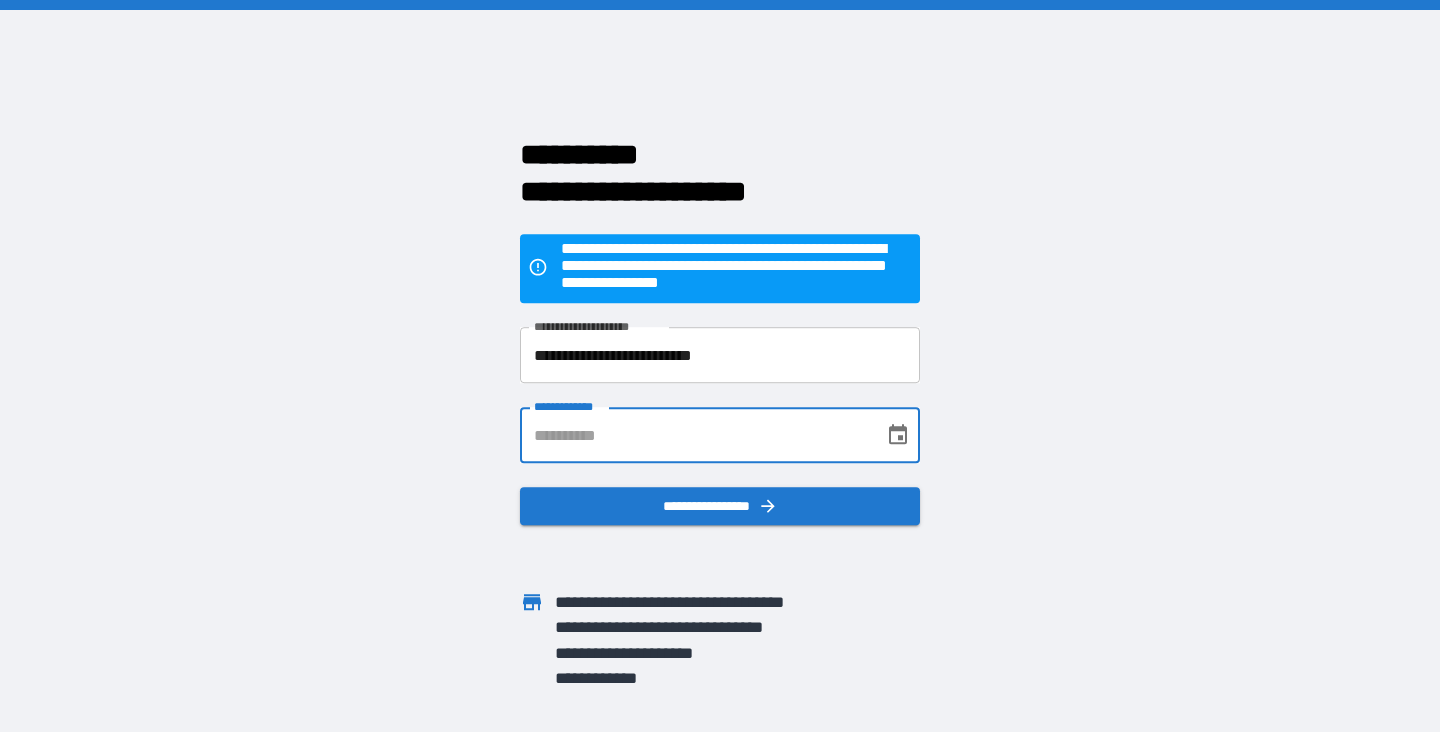 click on "**********" at bounding box center (695, 435) 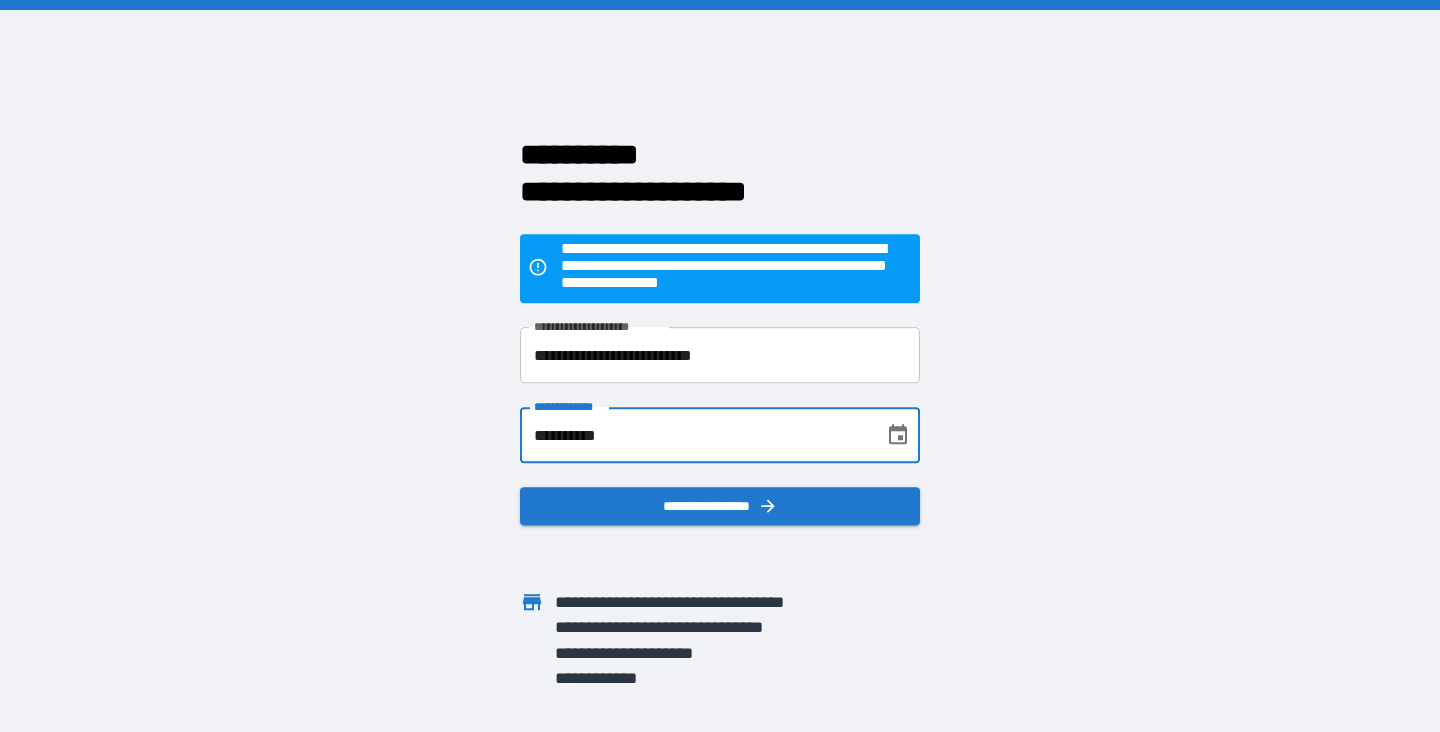 type on "**********" 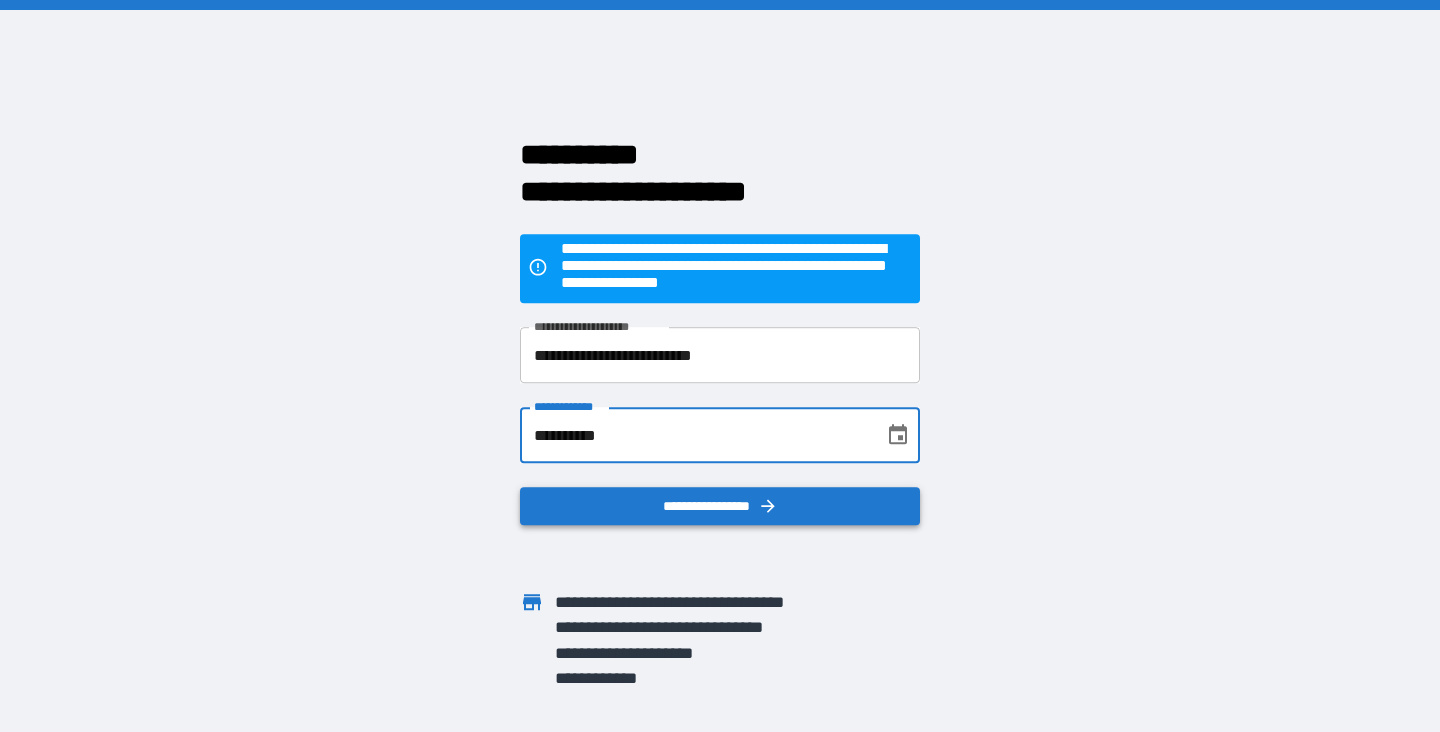 click on "**********" at bounding box center [720, 506] 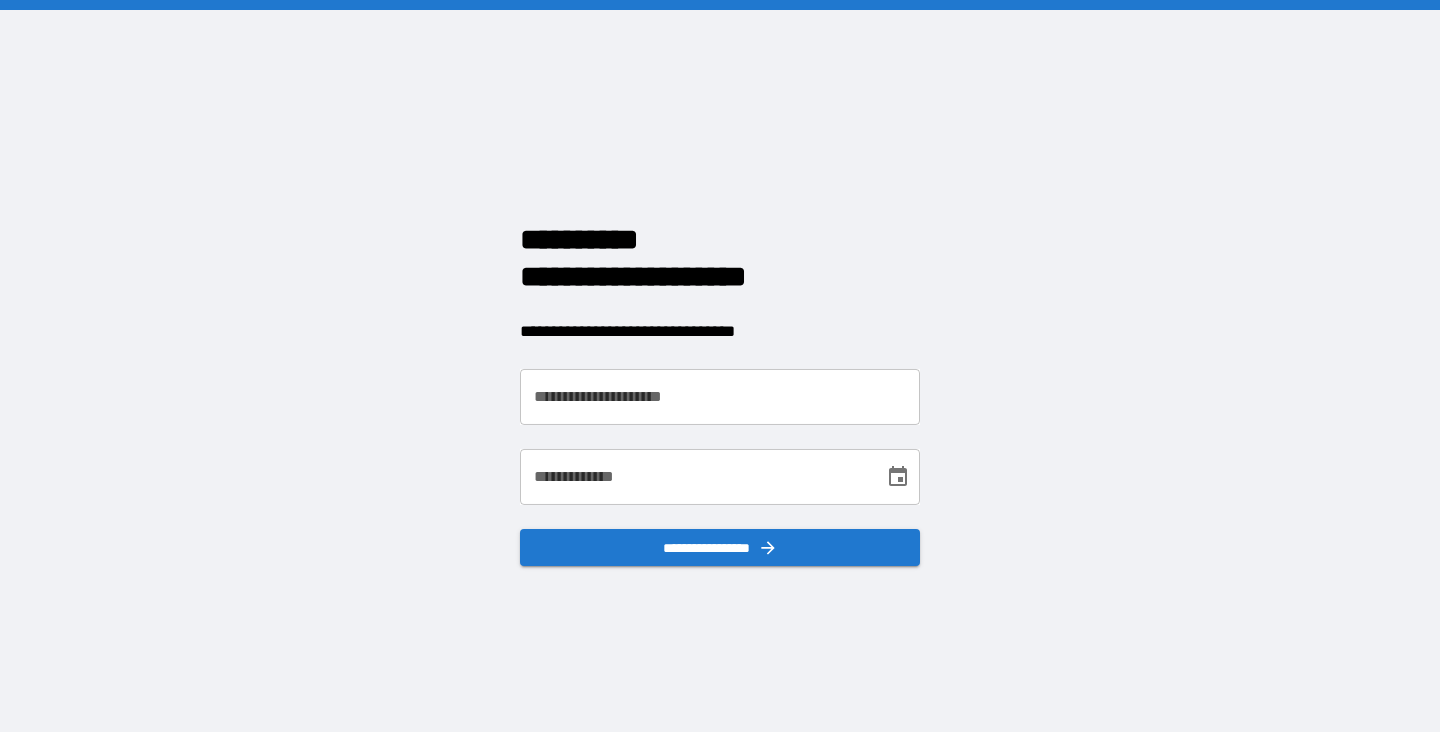 scroll, scrollTop: 0, scrollLeft: 0, axis: both 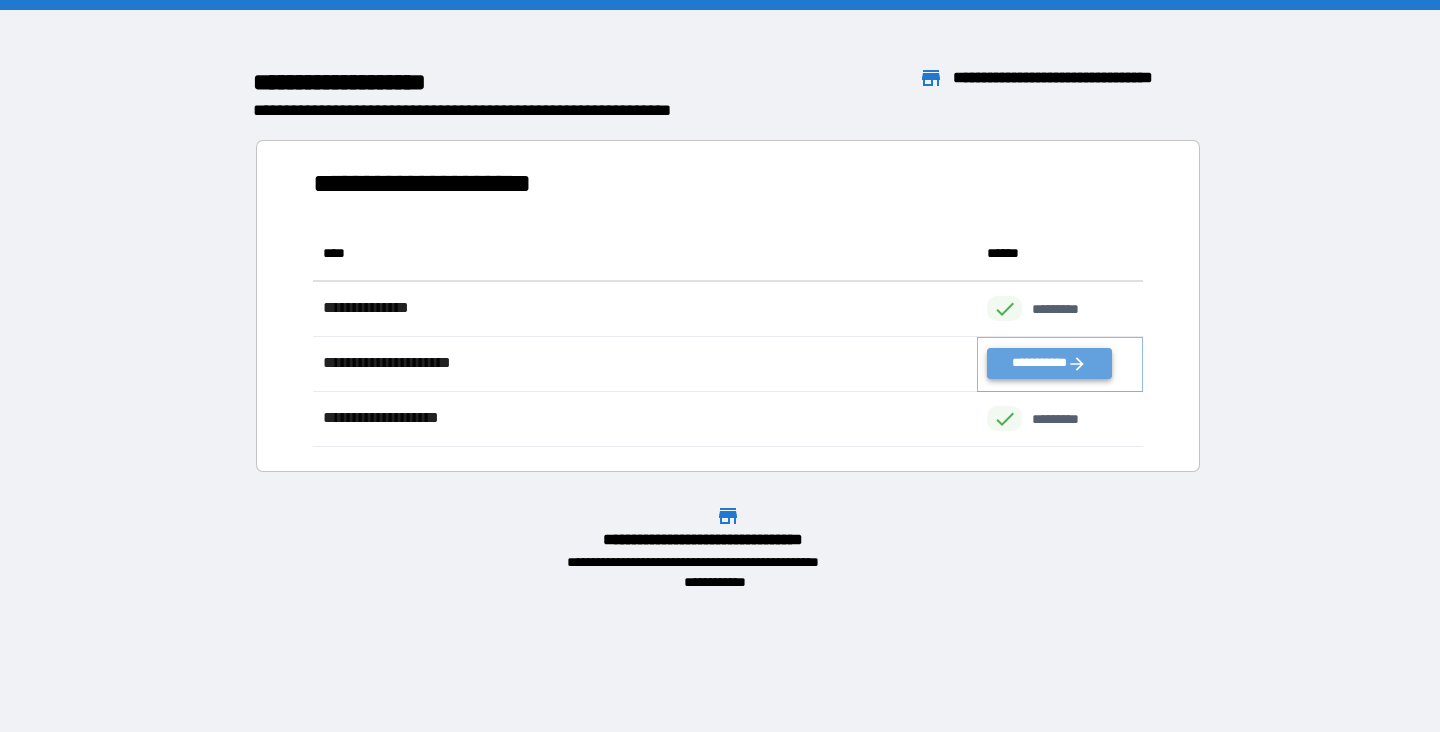 click on "**********" at bounding box center [1049, 363] 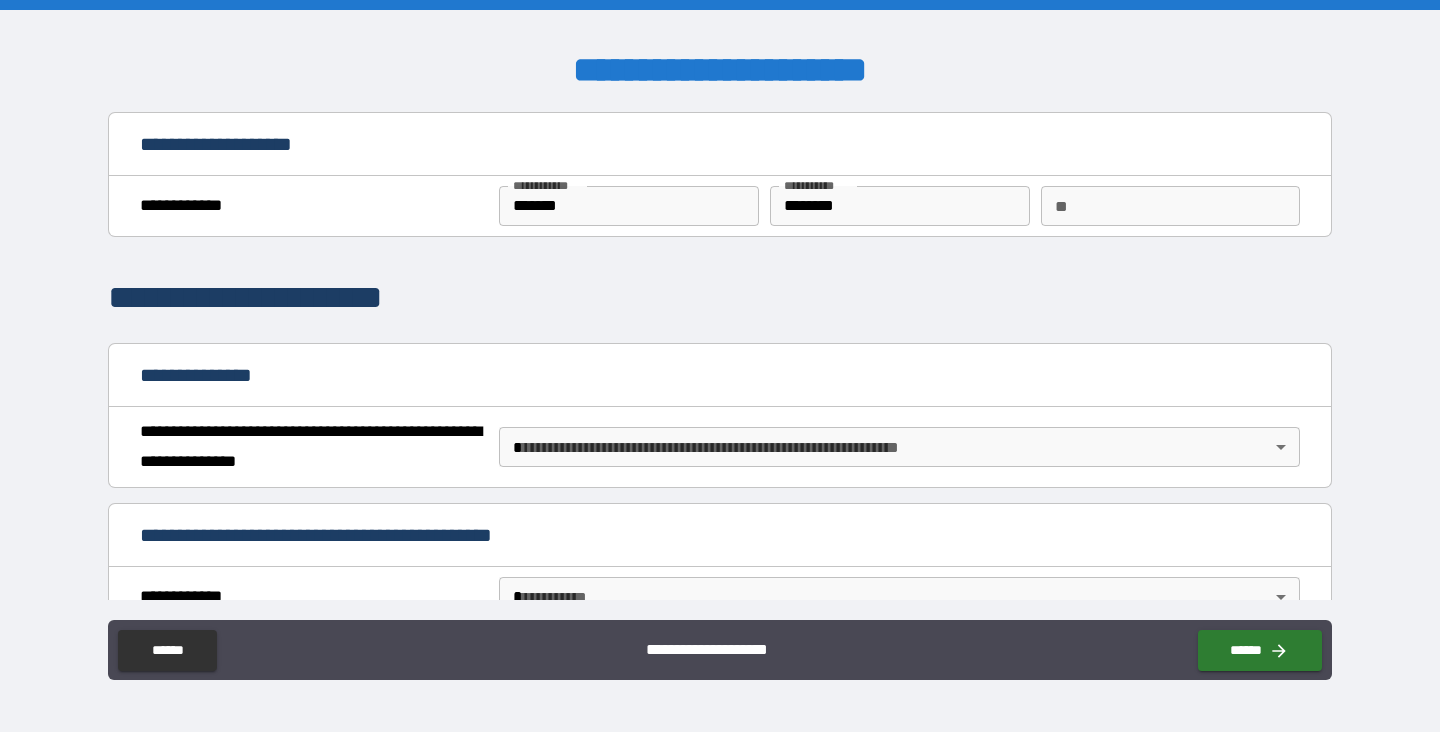 click on "**********" at bounding box center [720, 366] 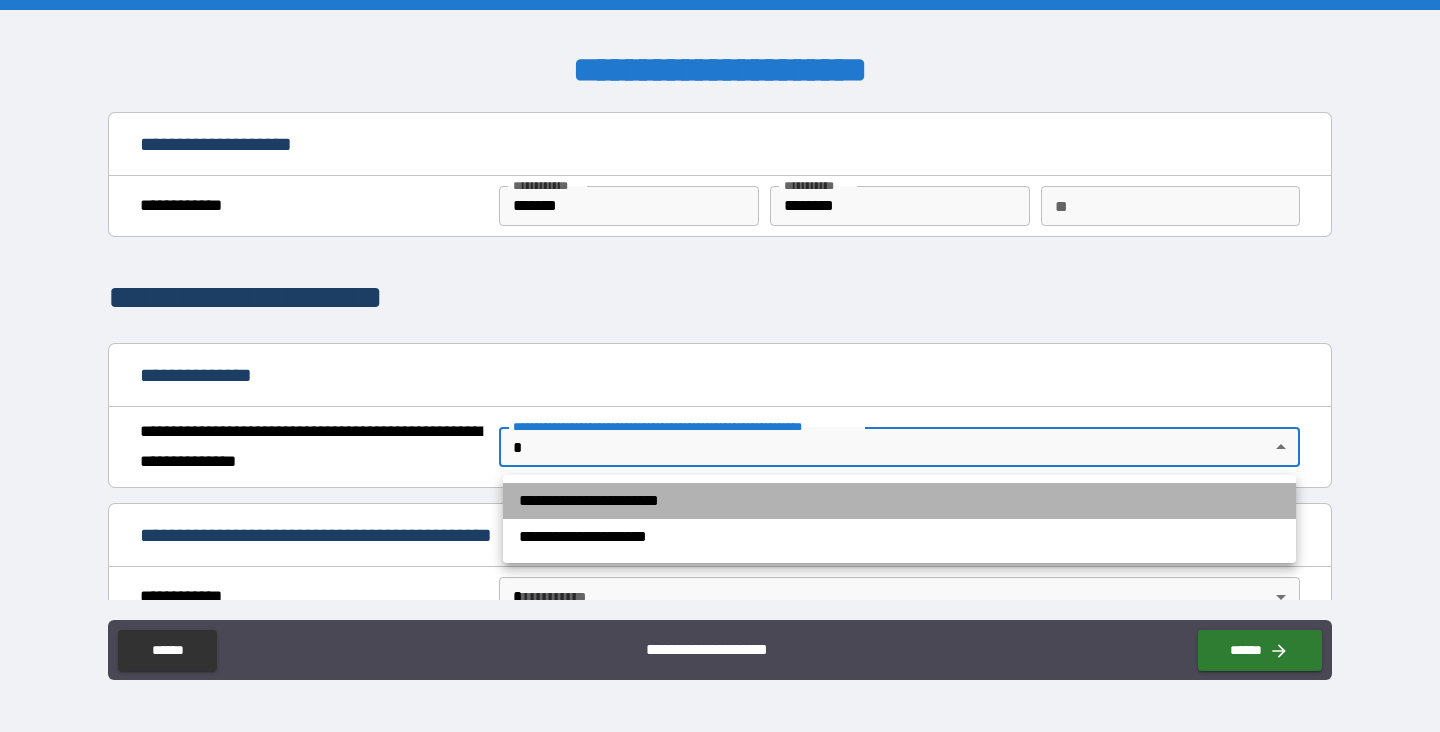 click on "**********" at bounding box center [899, 501] 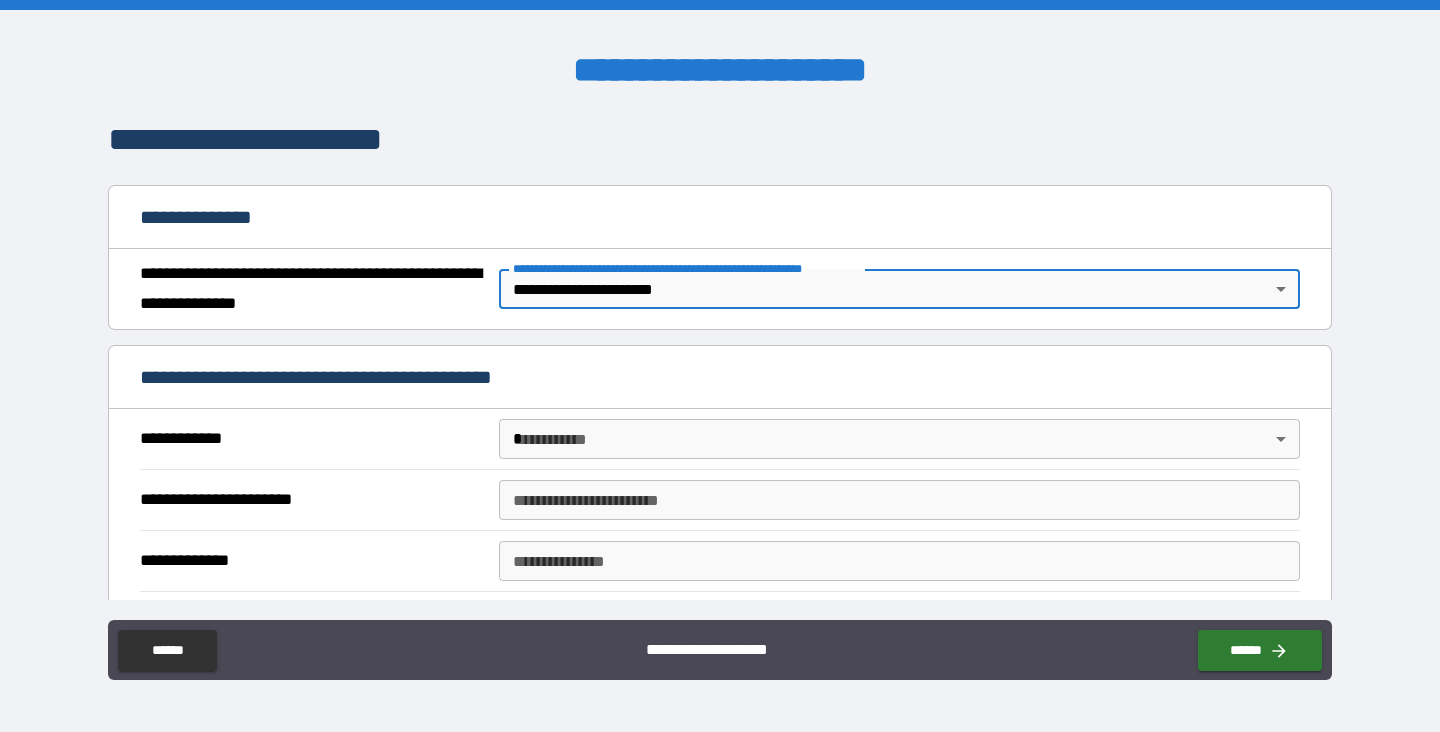 scroll, scrollTop: 160, scrollLeft: 0, axis: vertical 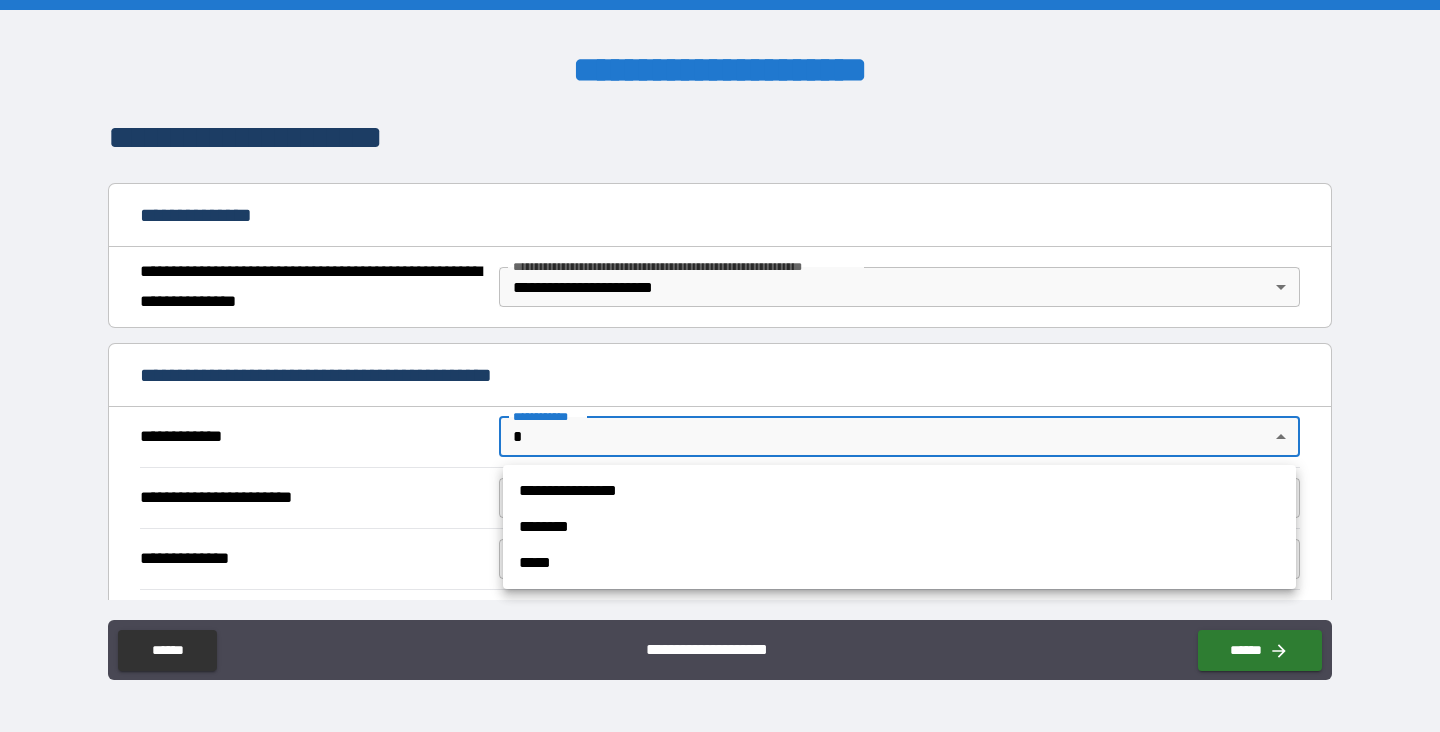click on "**********" at bounding box center [720, 366] 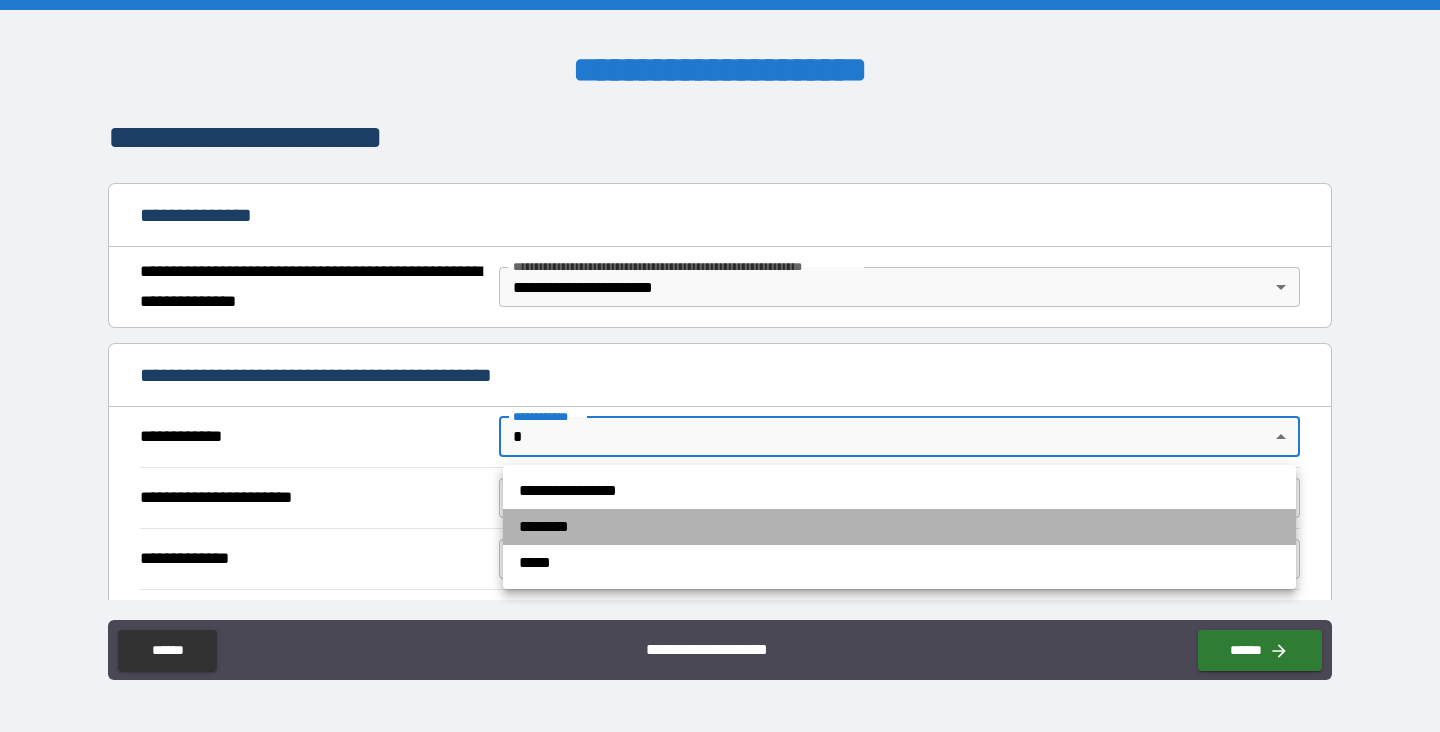 click on "********" at bounding box center [899, 527] 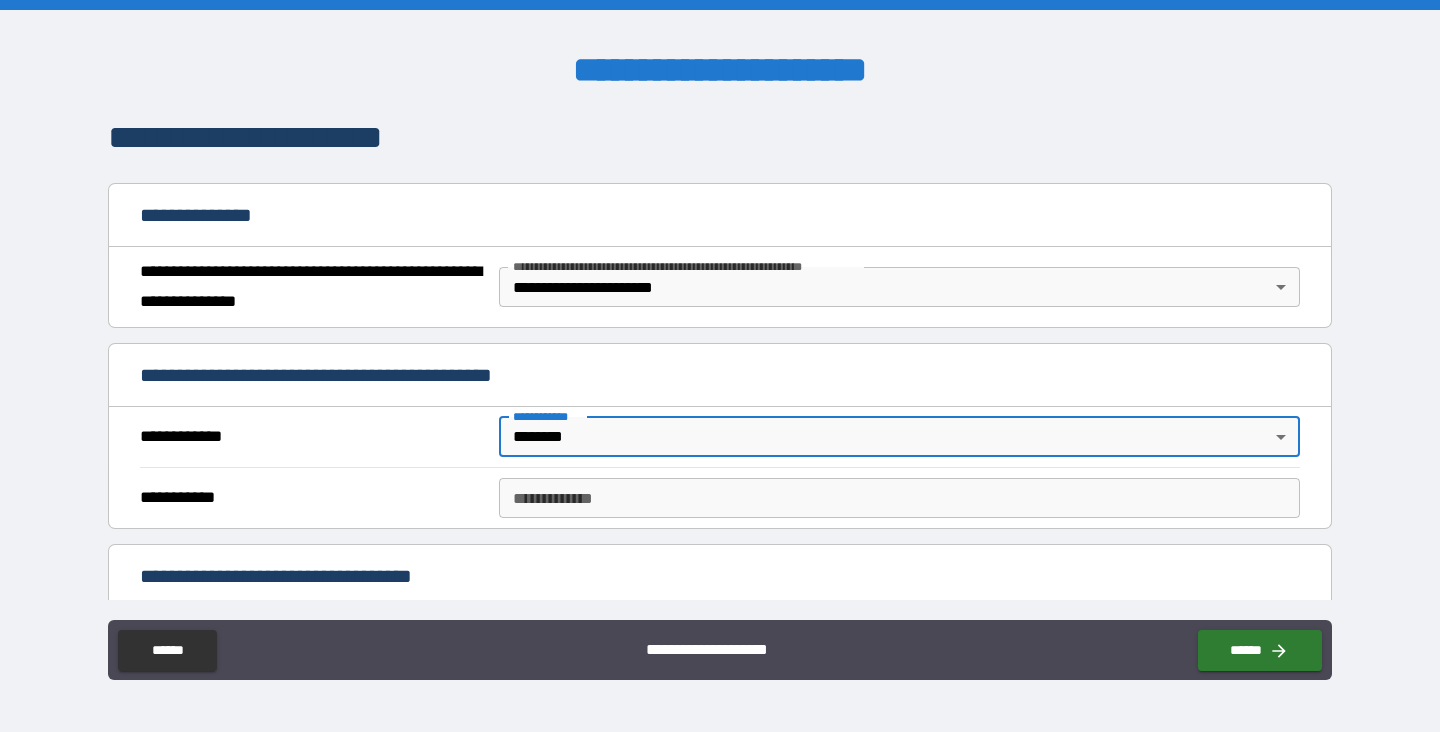 click on "**********" at bounding box center (720, 366) 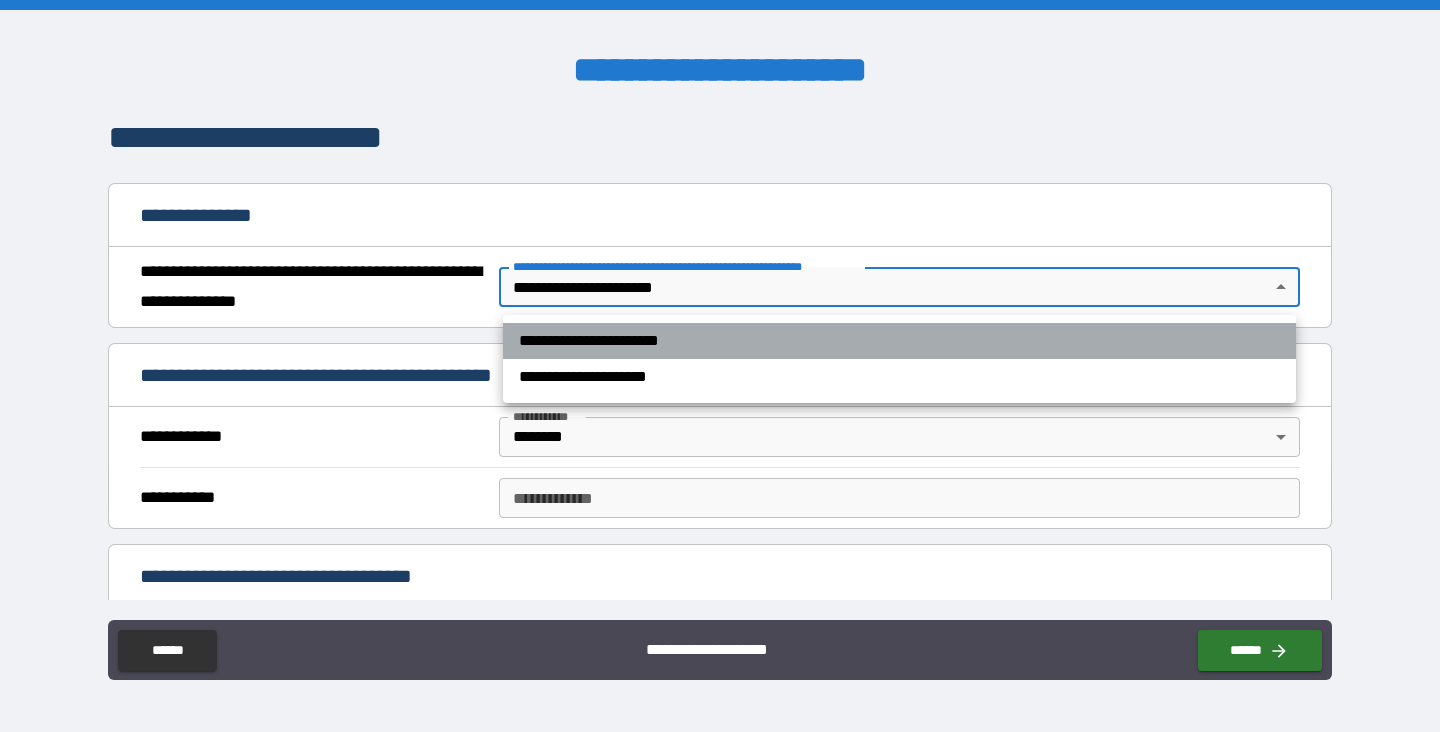 click on "**********" at bounding box center [899, 341] 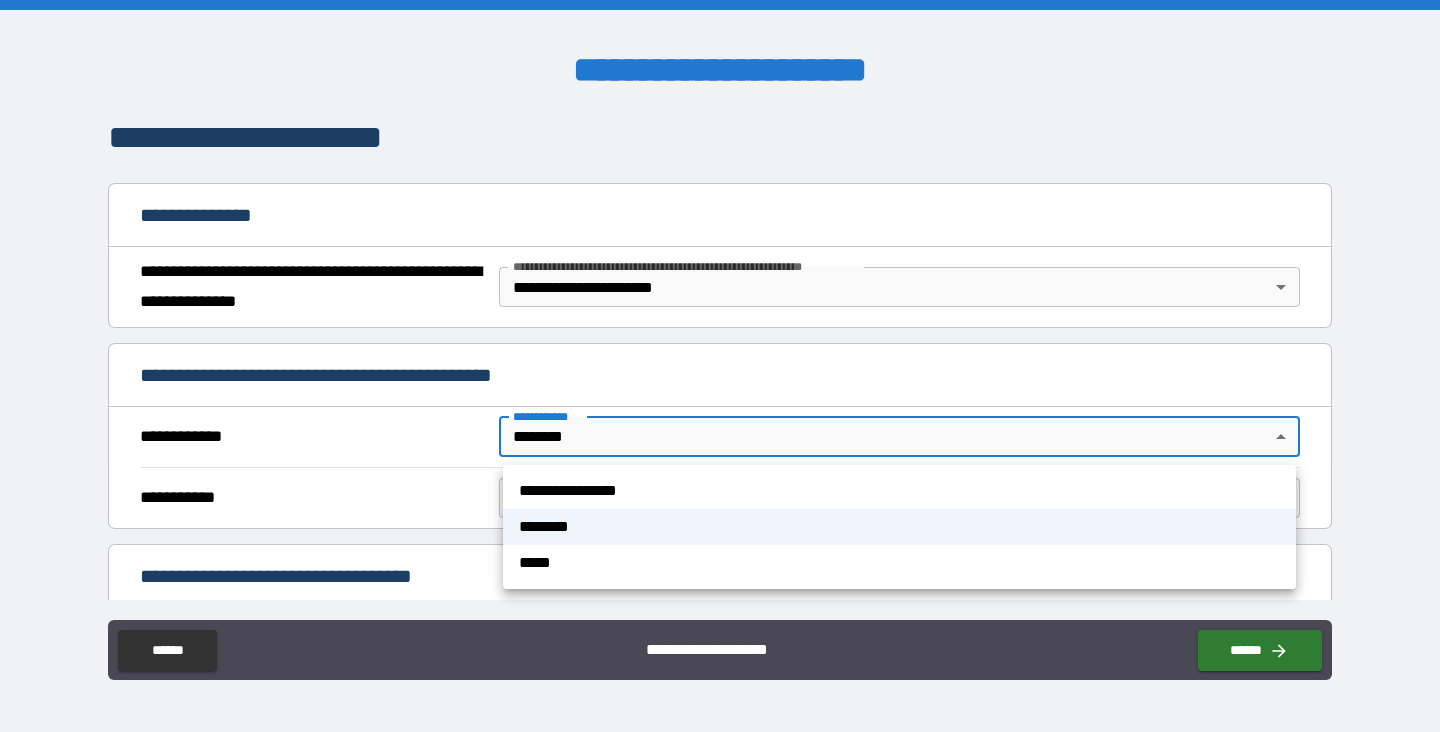 click on "**********" at bounding box center (720, 366) 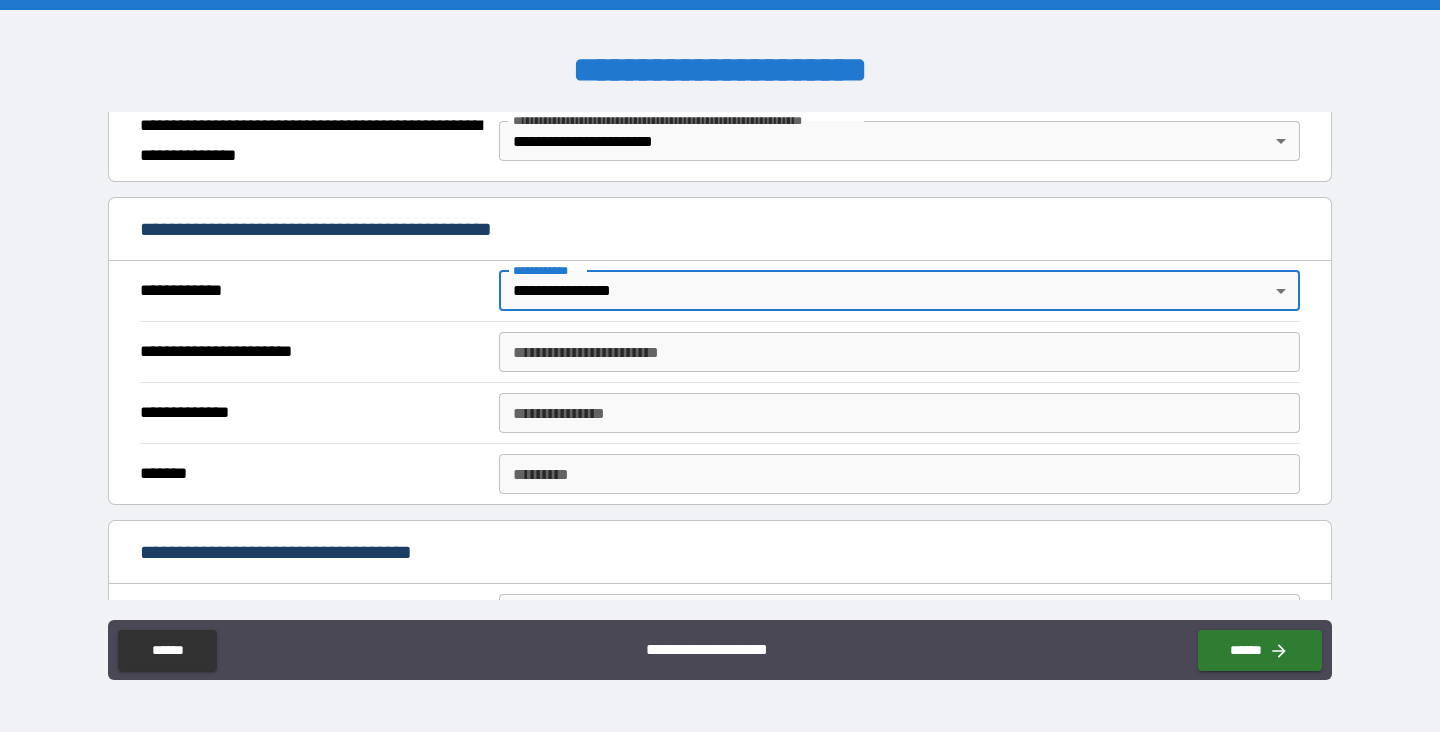 scroll, scrollTop: 310, scrollLeft: 0, axis: vertical 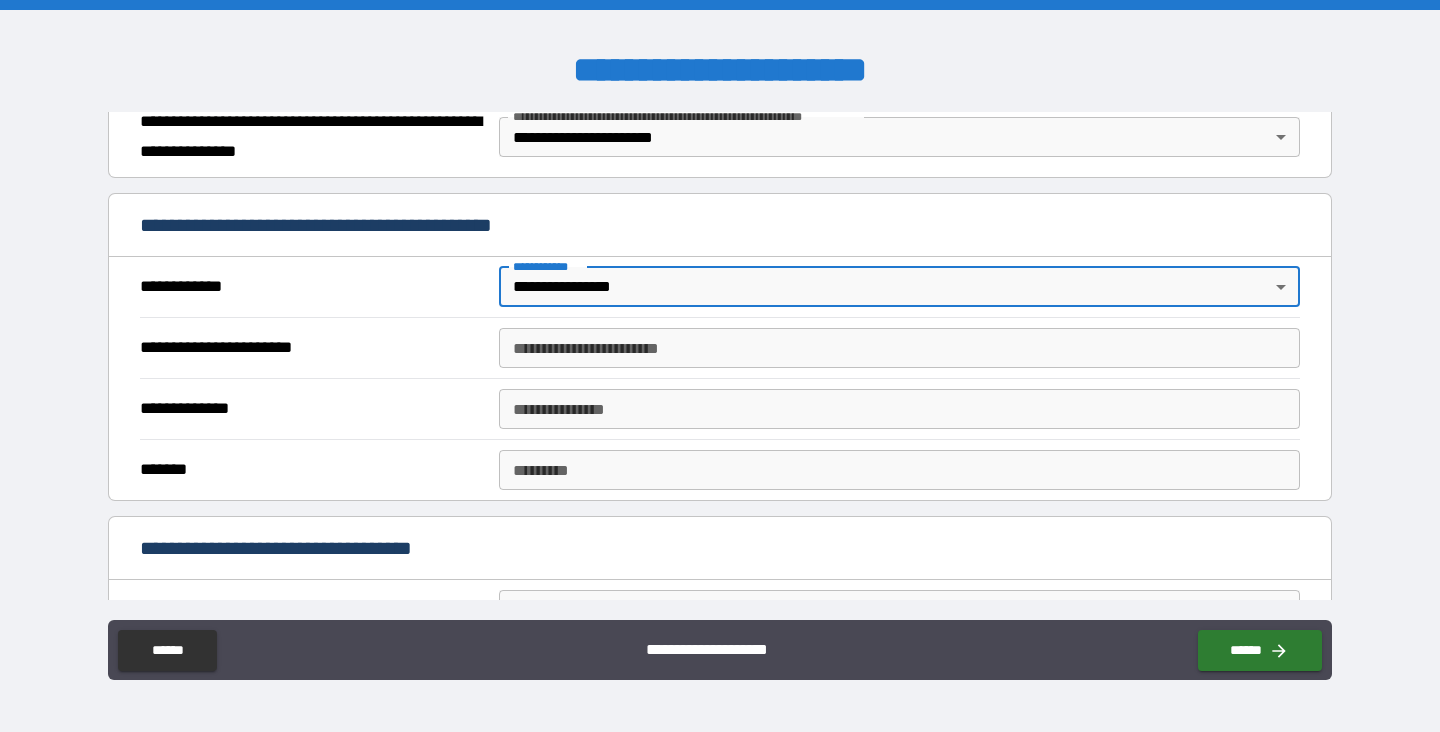 click on "**********" at bounding box center (899, 348) 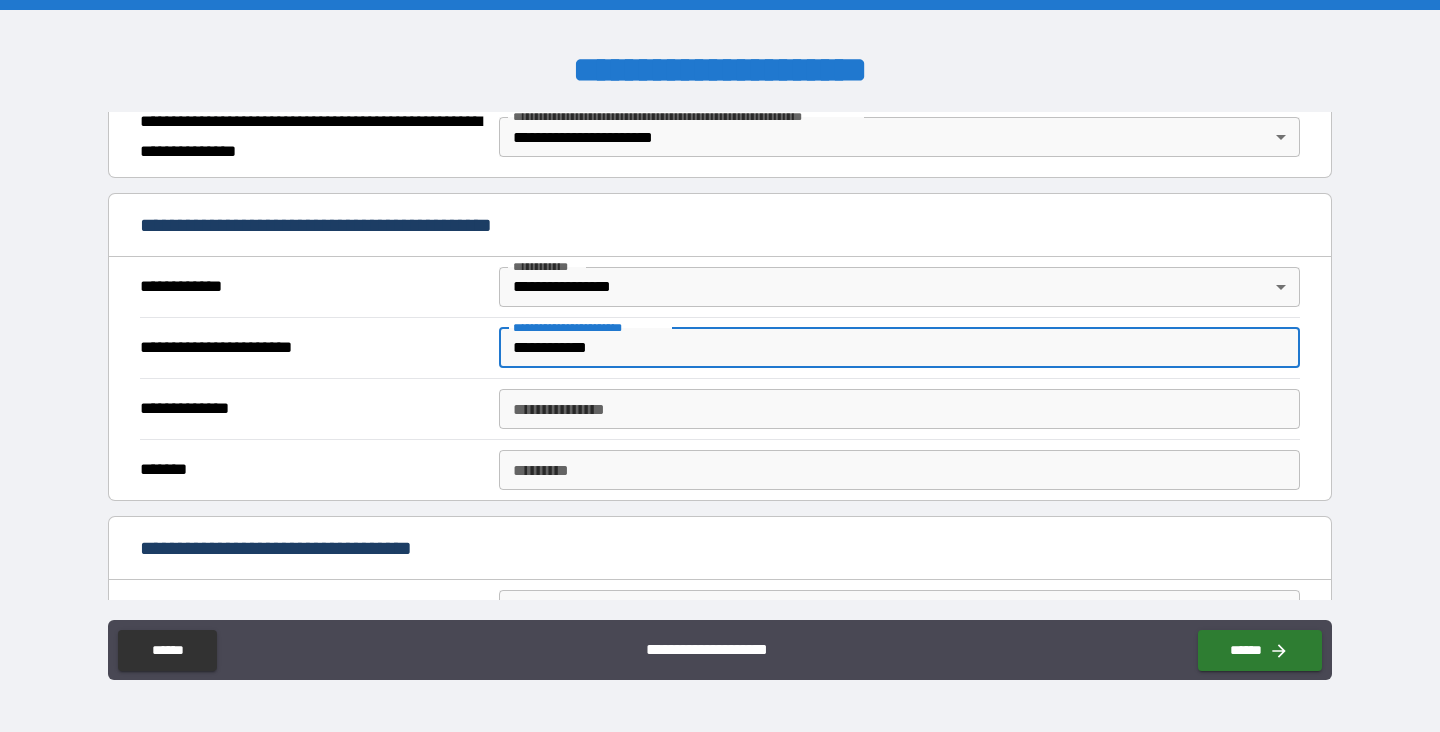 type on "**********" 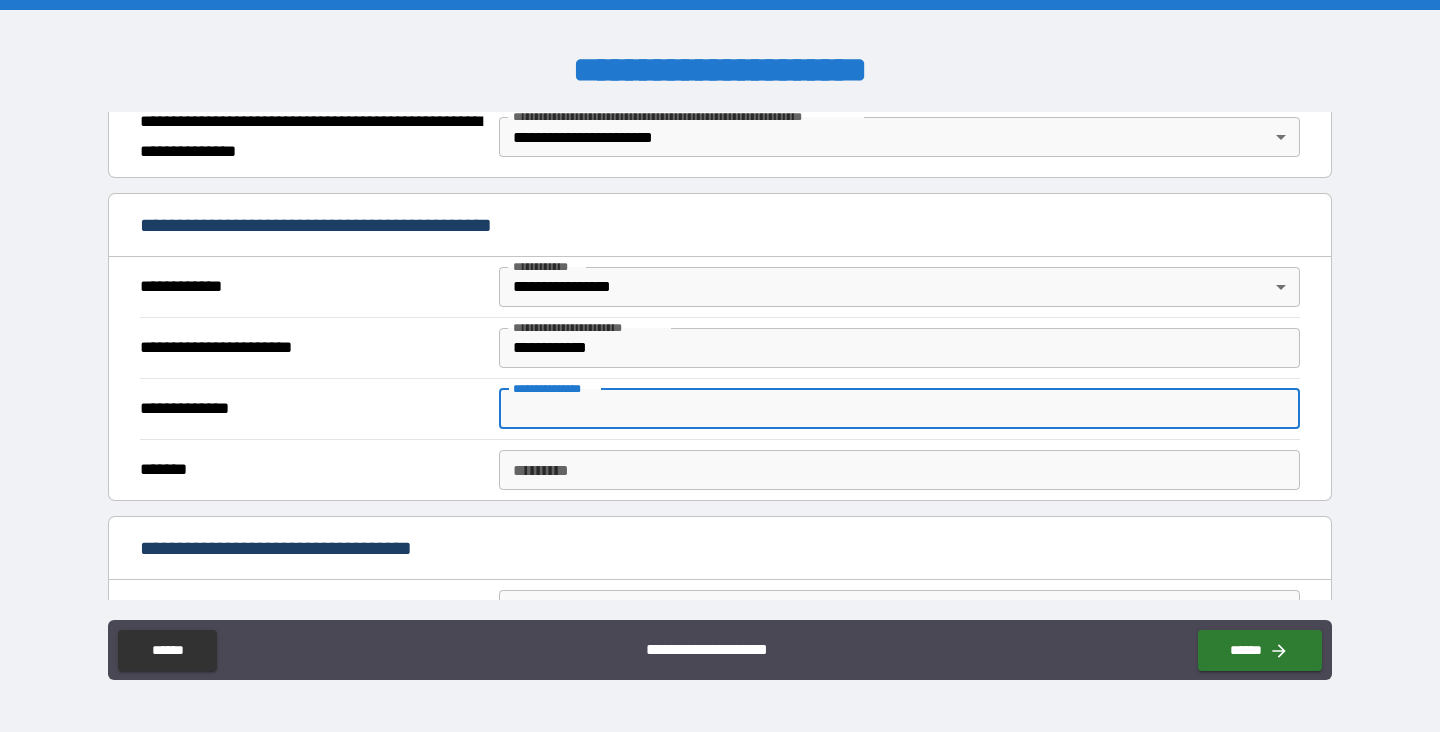 click on "**********" at bounding box center (899, 409) 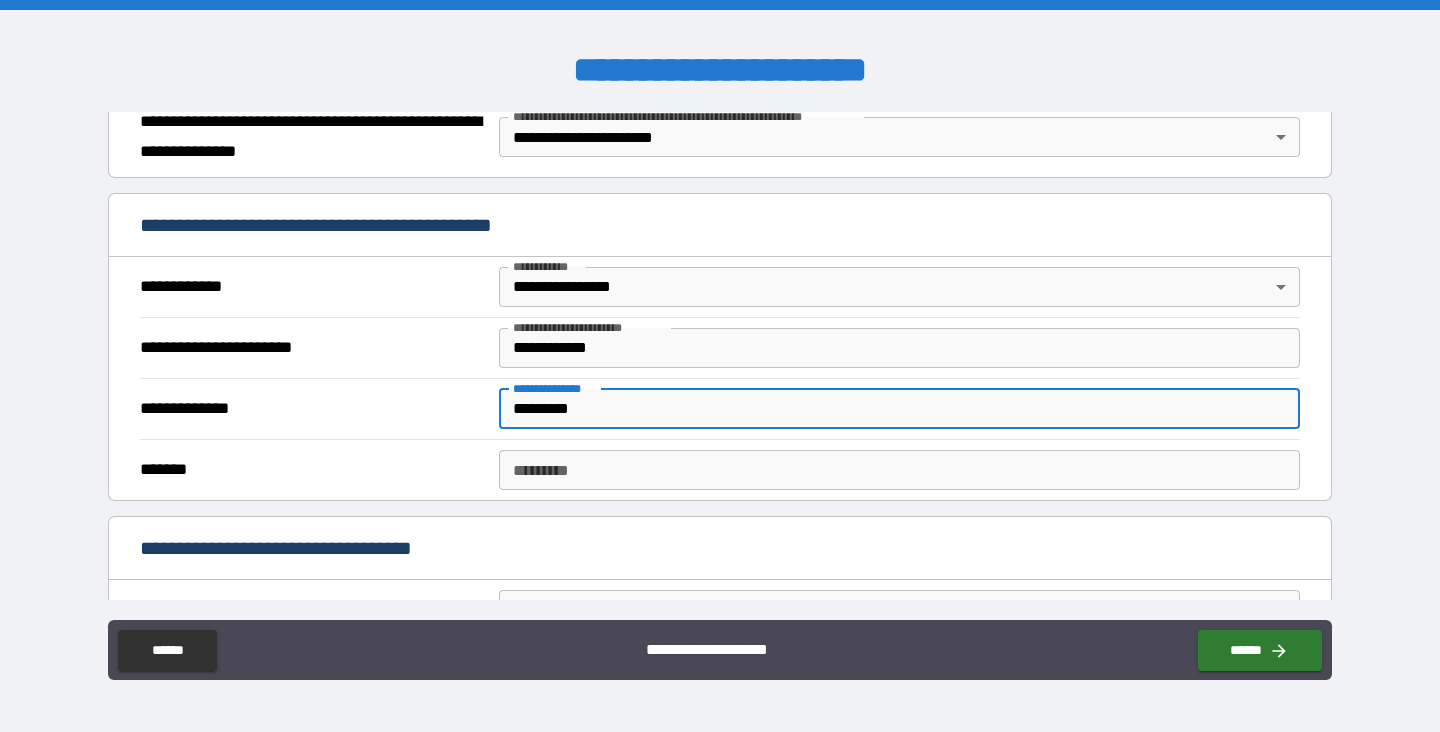 type on "*********" 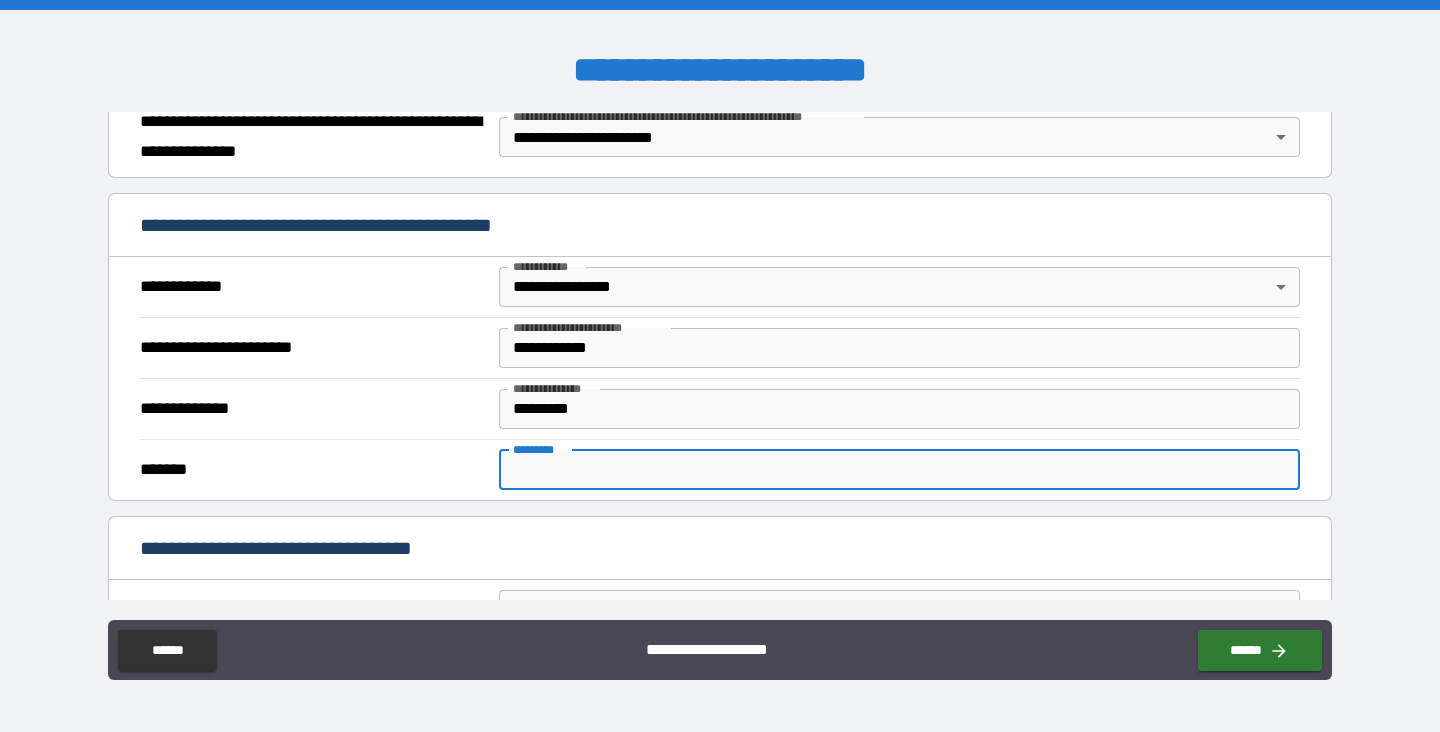 click on "*******   *" at bounding box center (899, 470) 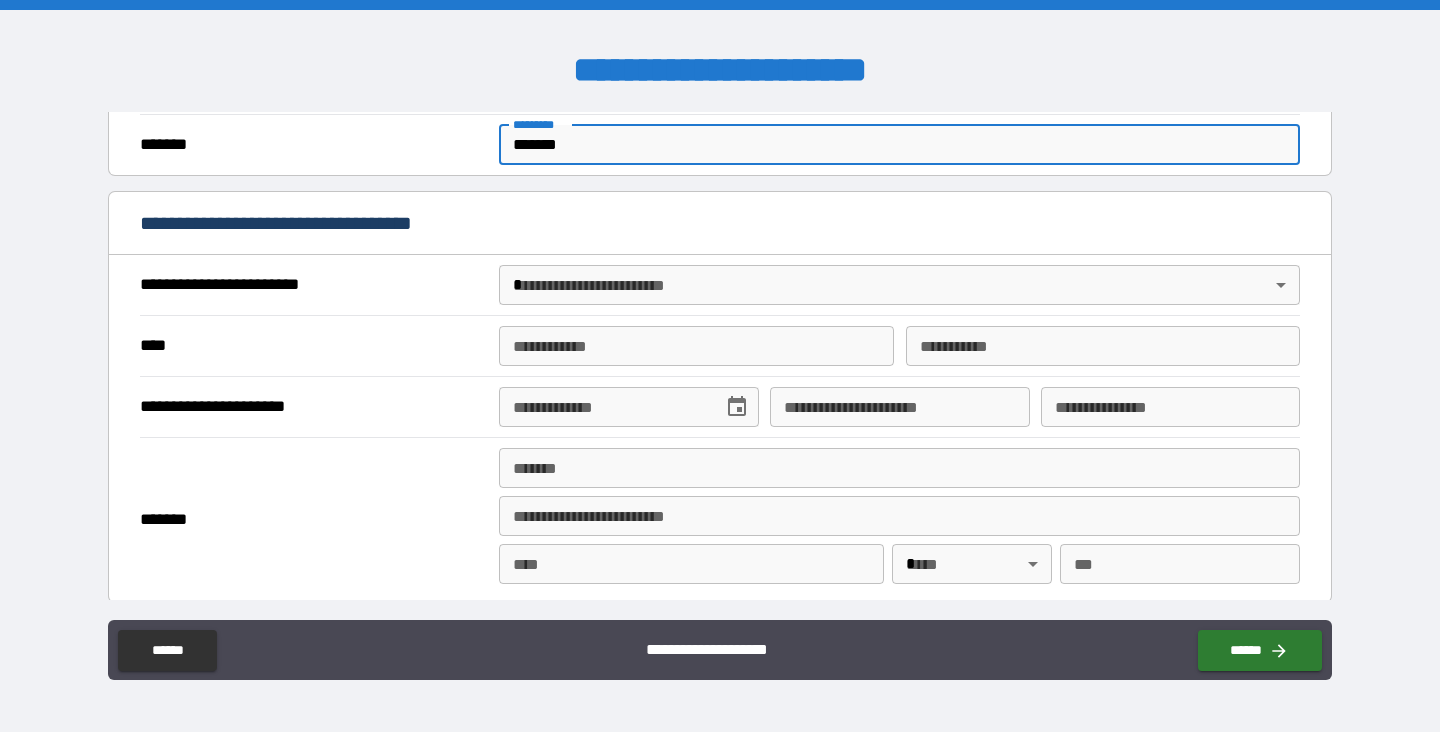 scroll, scrollTop: 638, scrollLeft: 0, axis: vertical 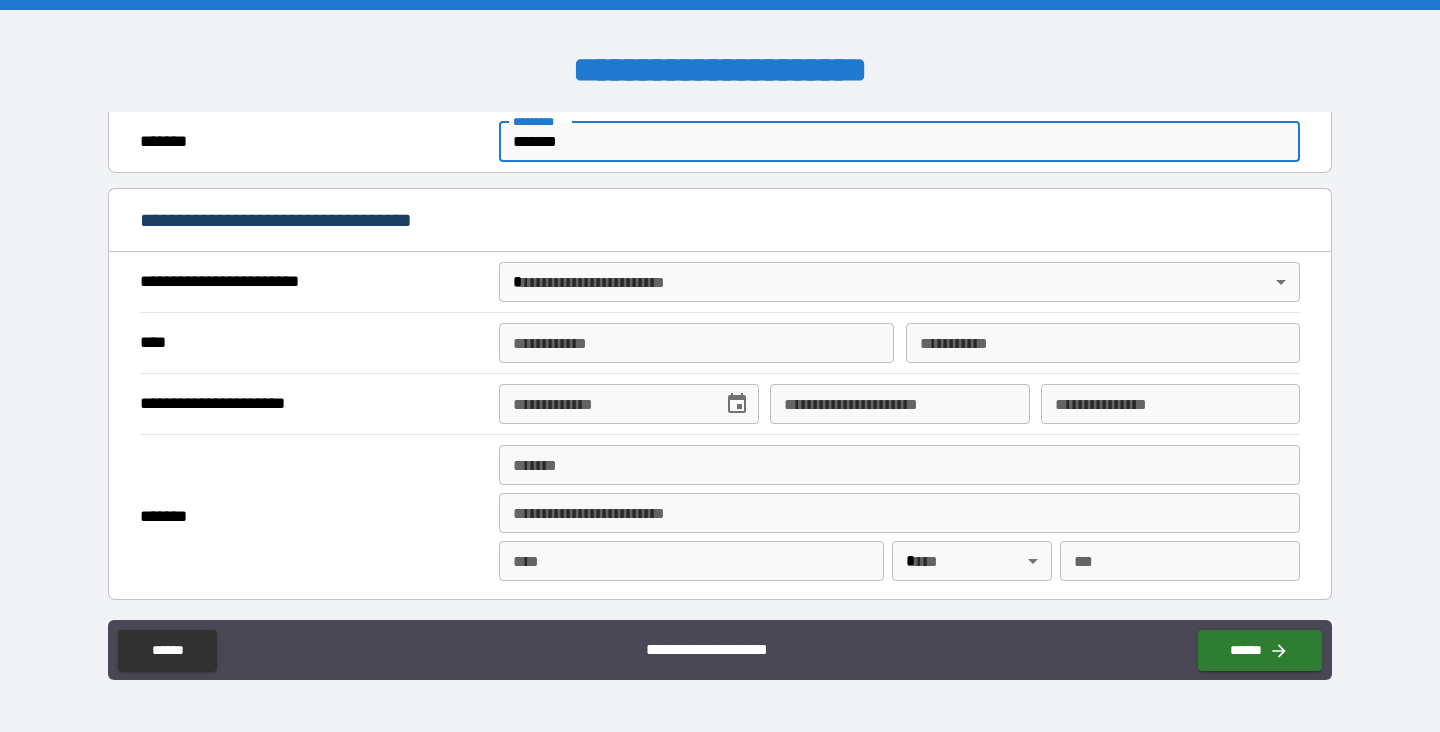 type on "*******" 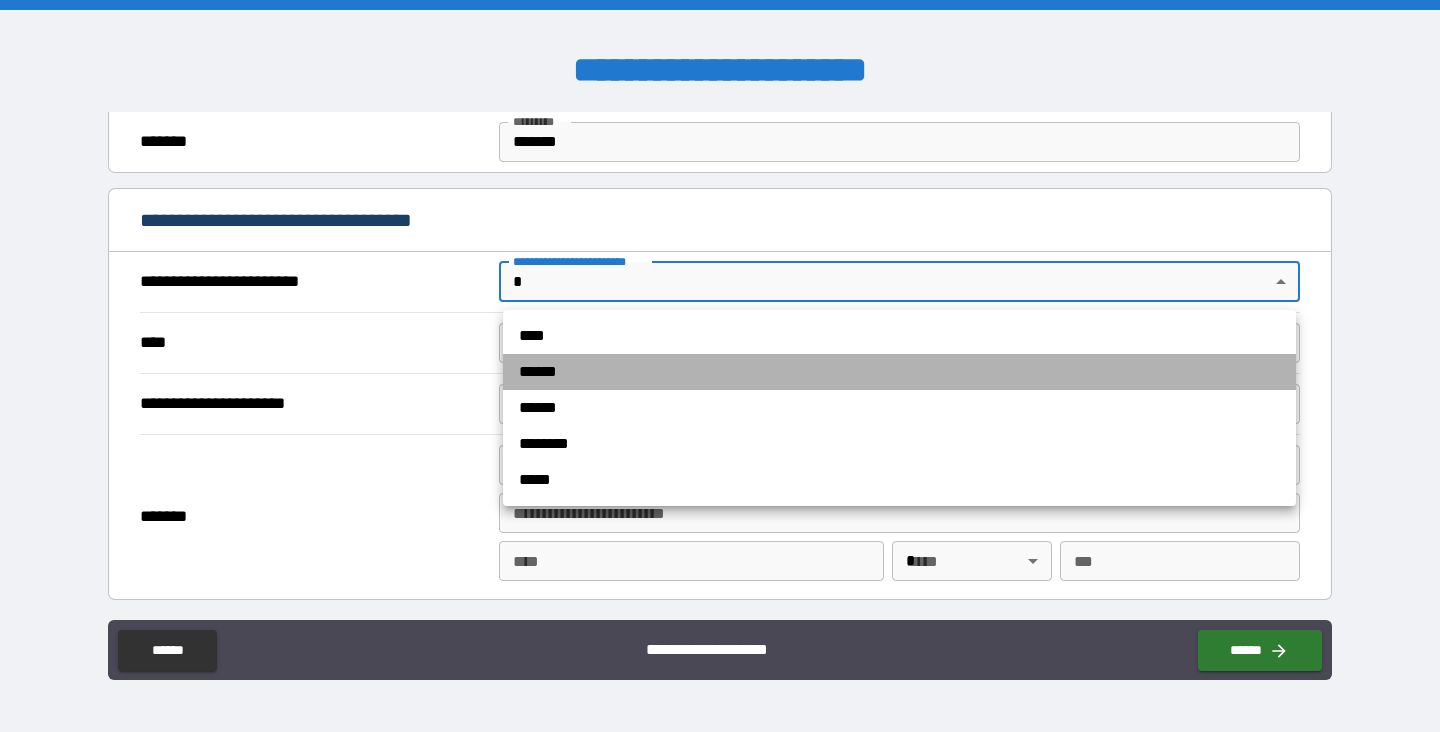 click on "******" at bounding box center (899, 372) 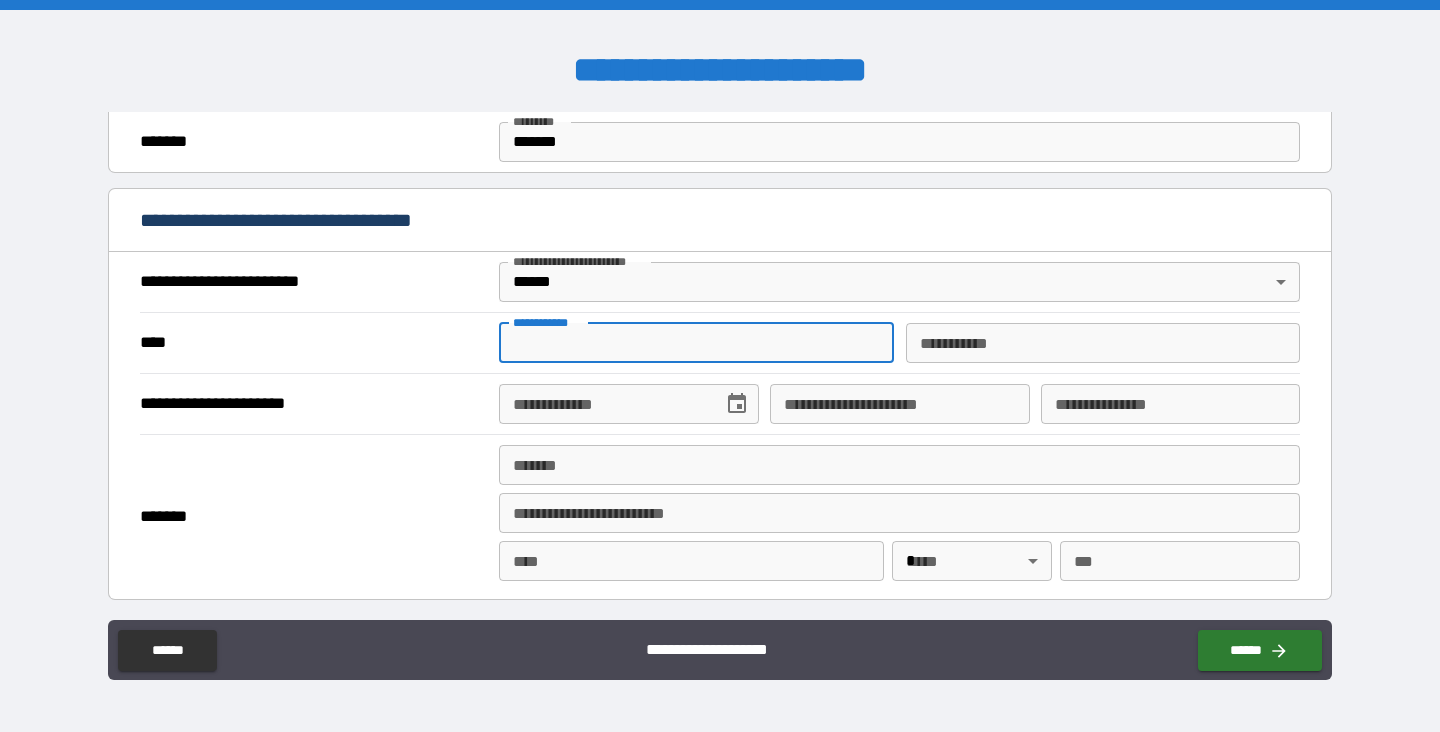 click on "**********" at bounding box center [696, 343] 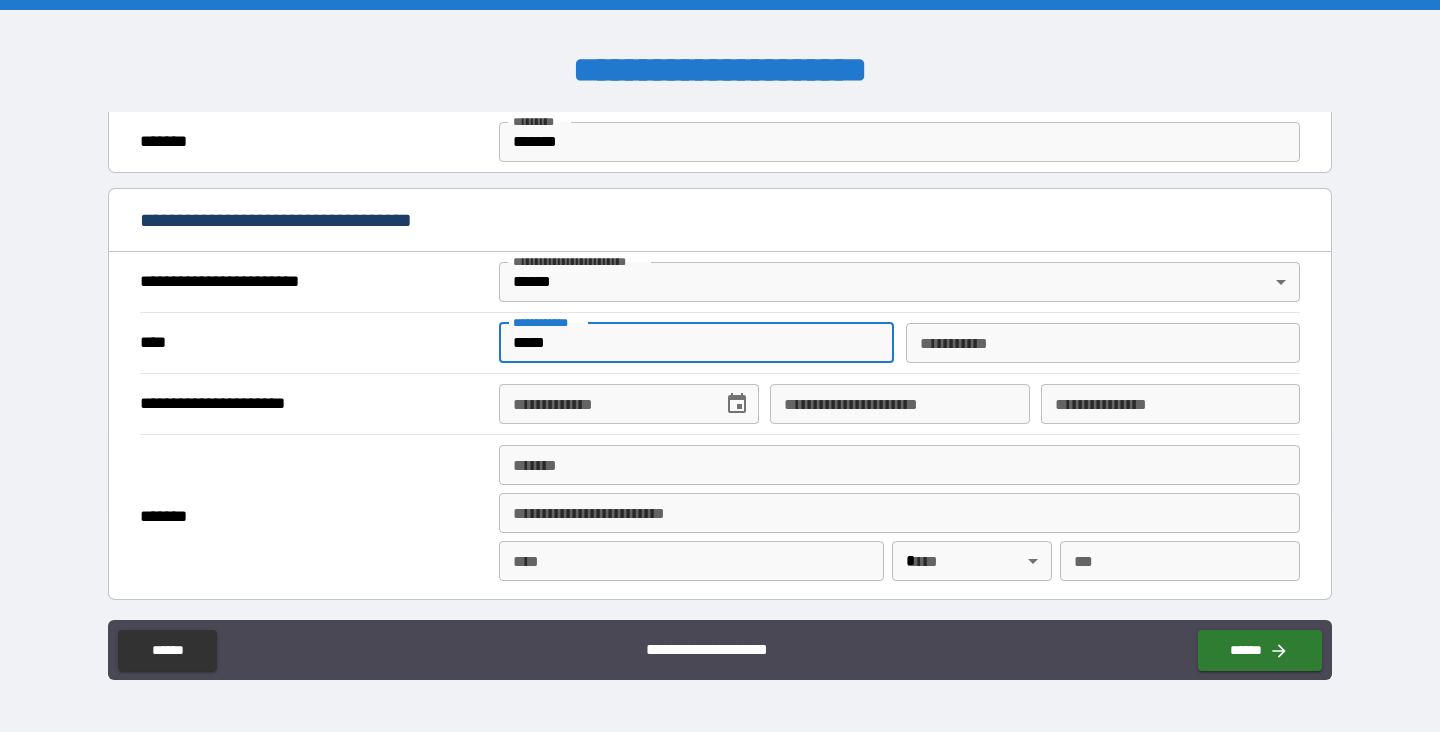 type on "*****" 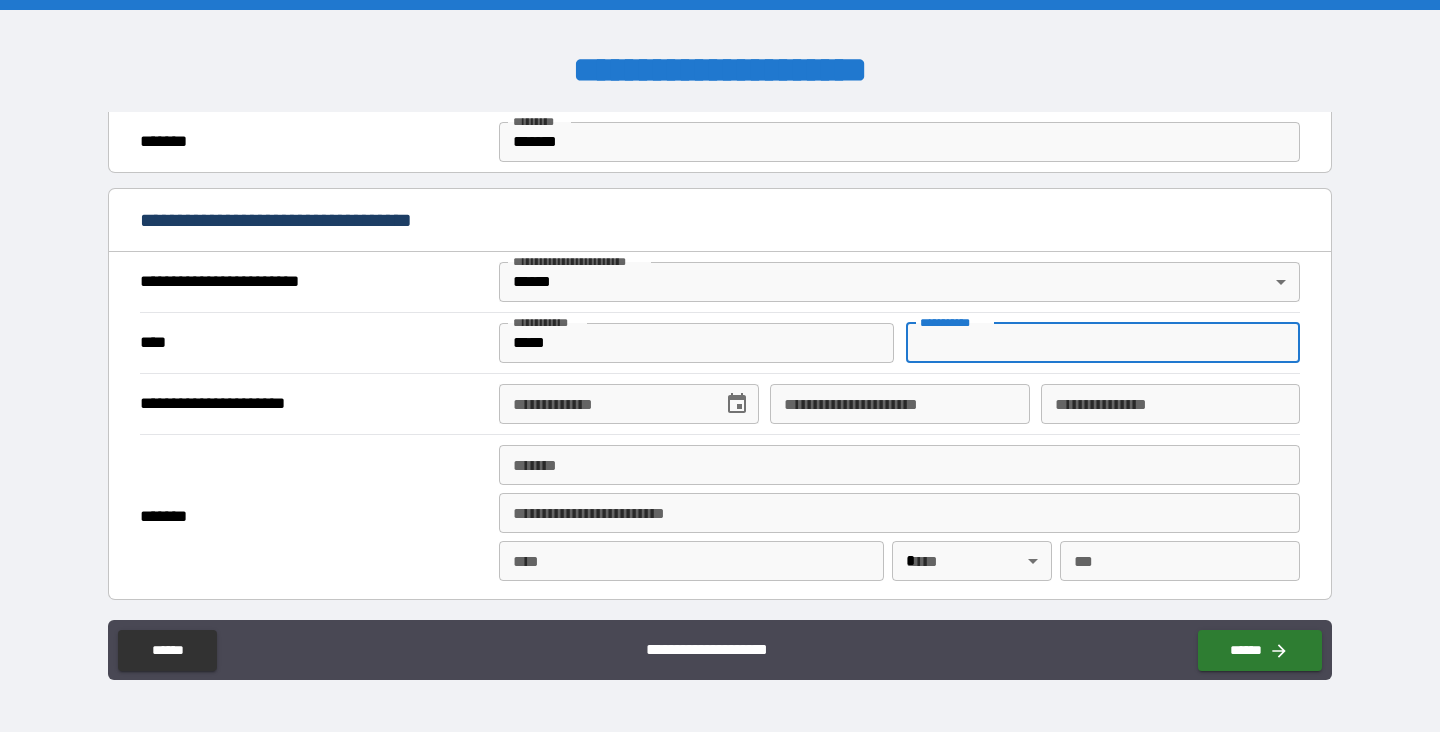 click on "*********   *" at bounding box center (1103, 343) 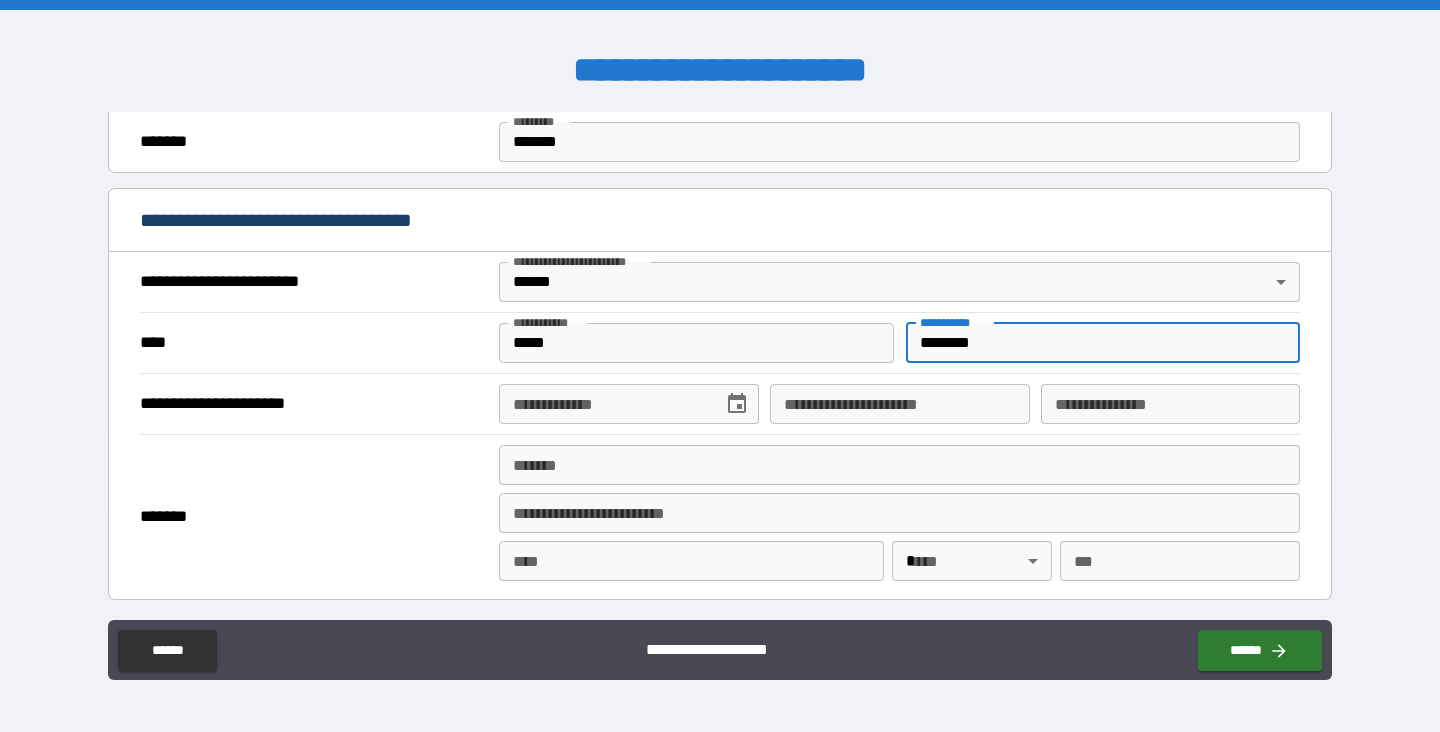 type on "********" 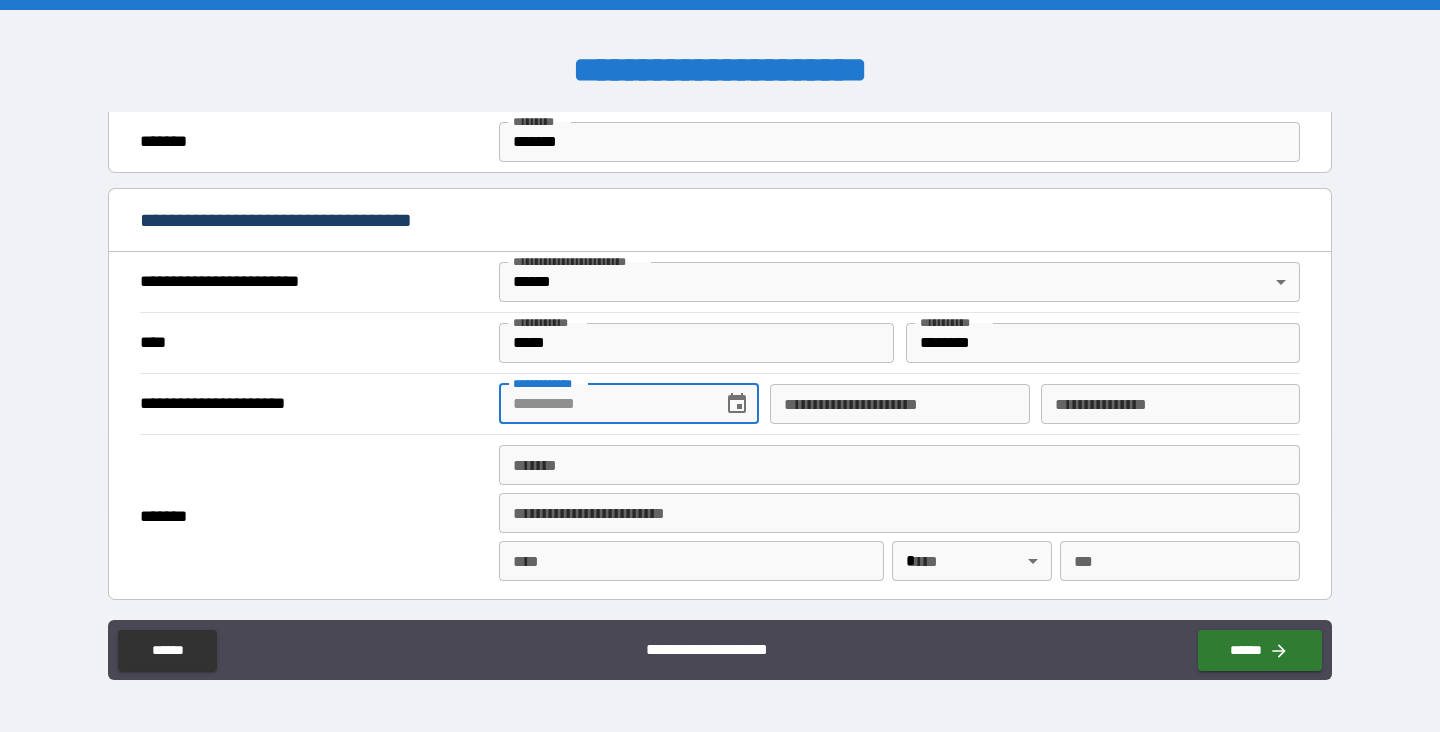 click on "**********" at bounding box center (603, 404) 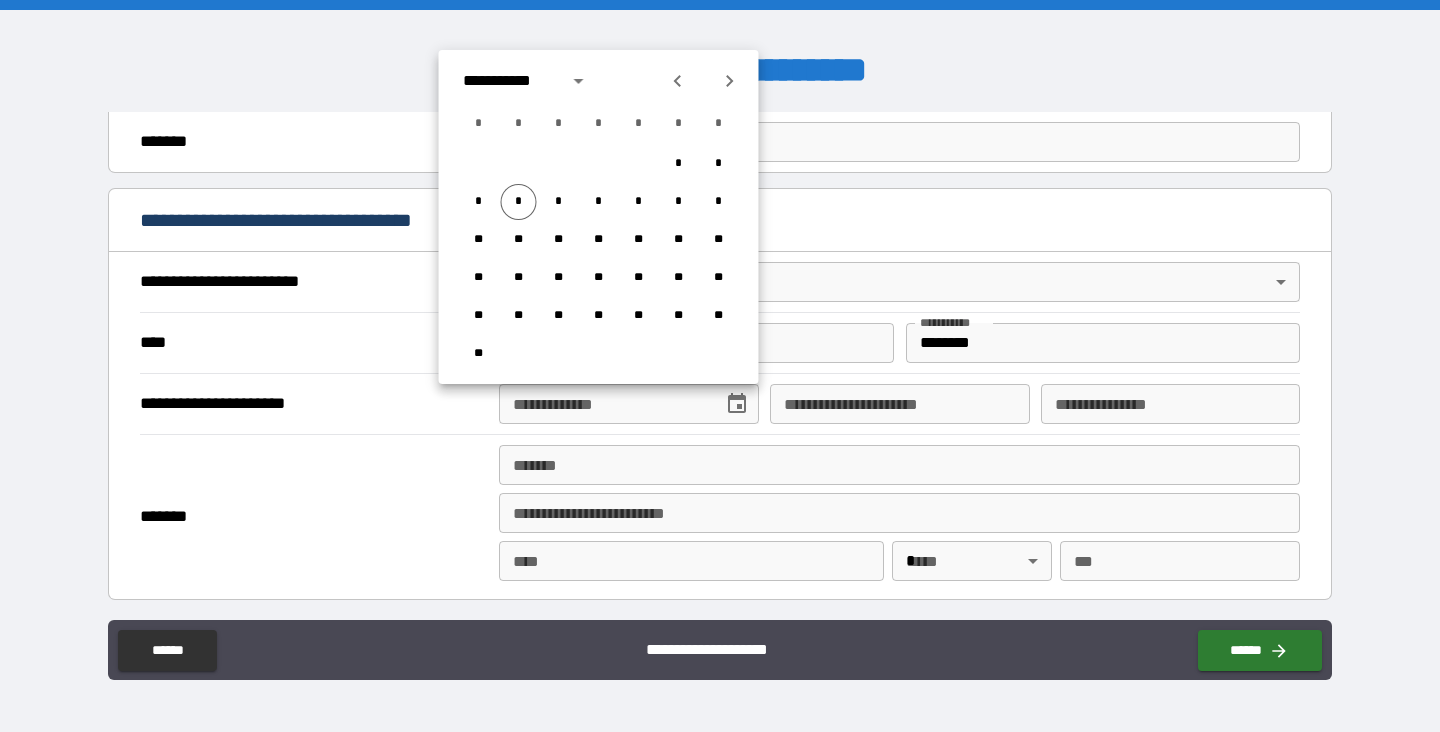 click 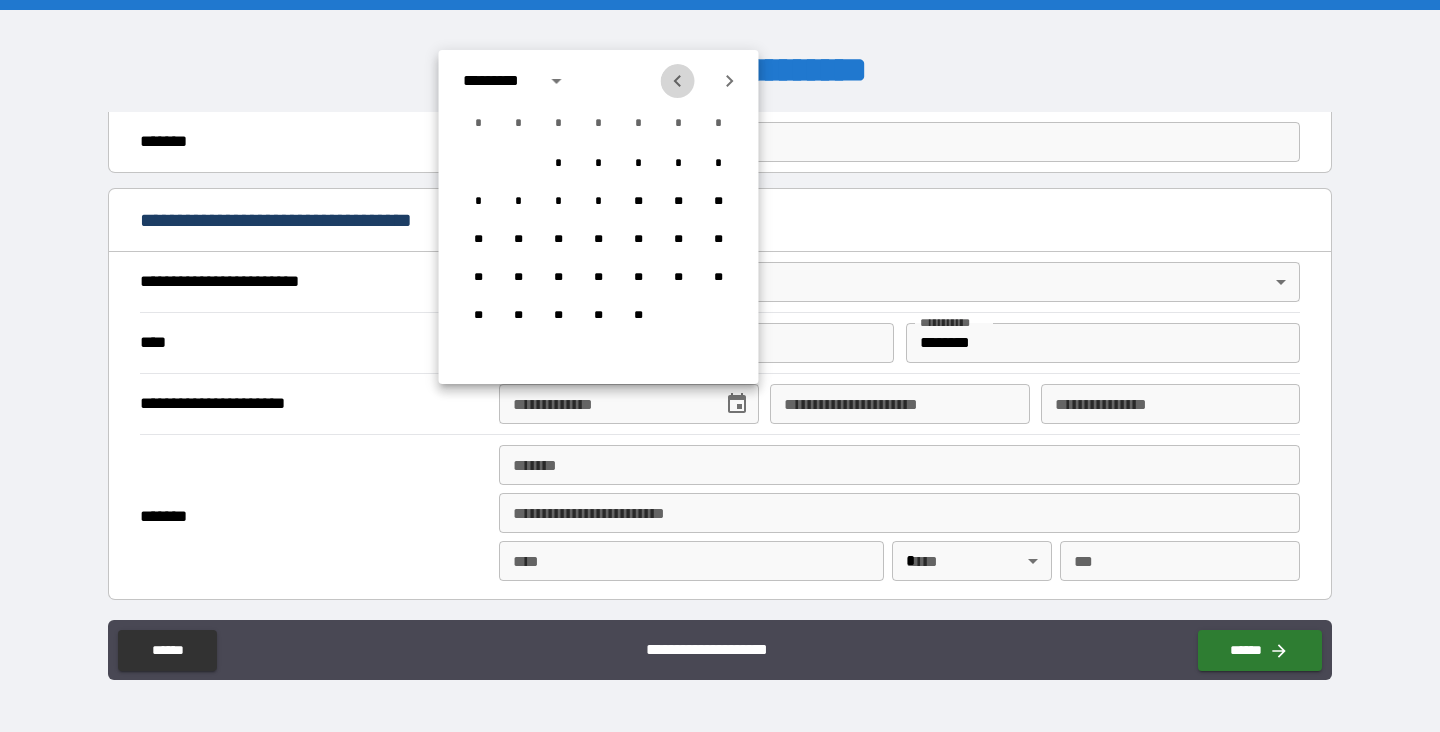 click 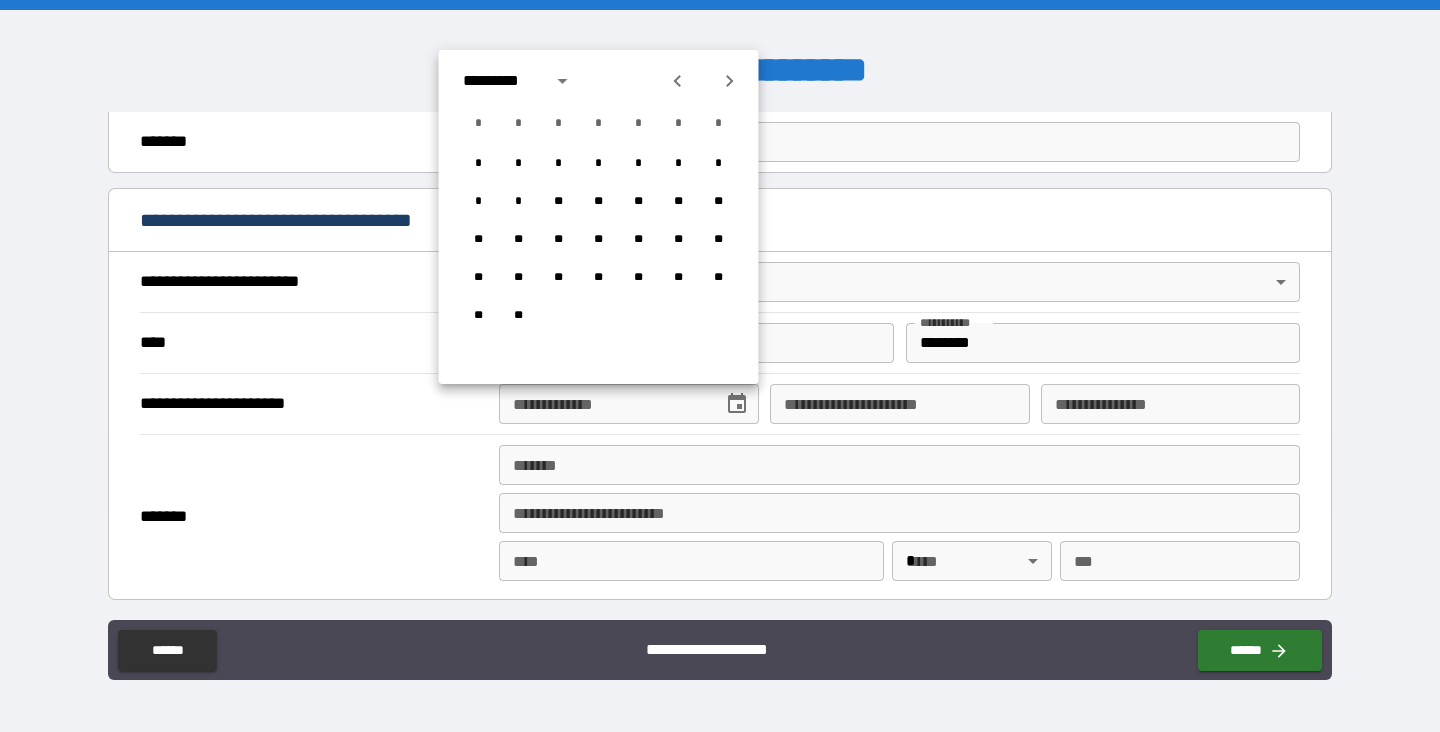 click 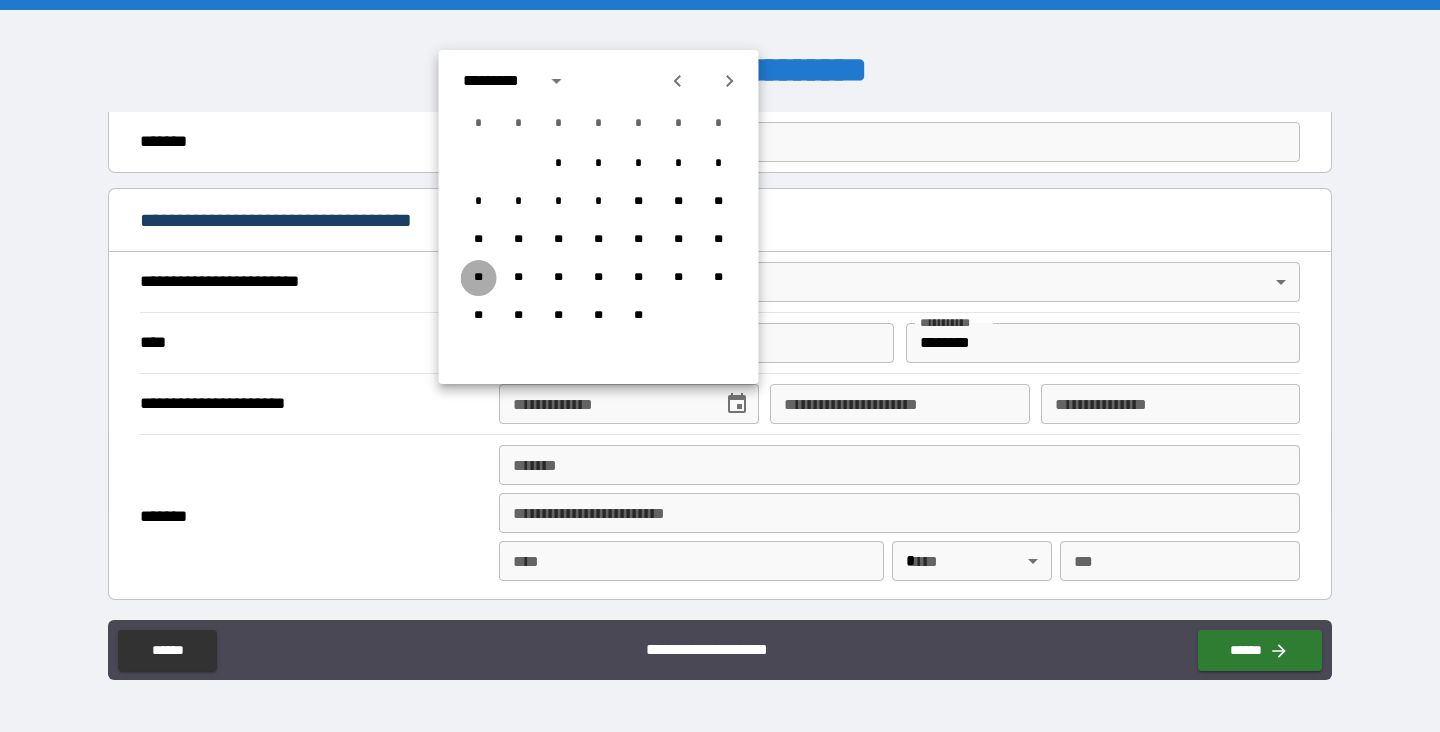 click on "**" at bounding box center (479, 278) 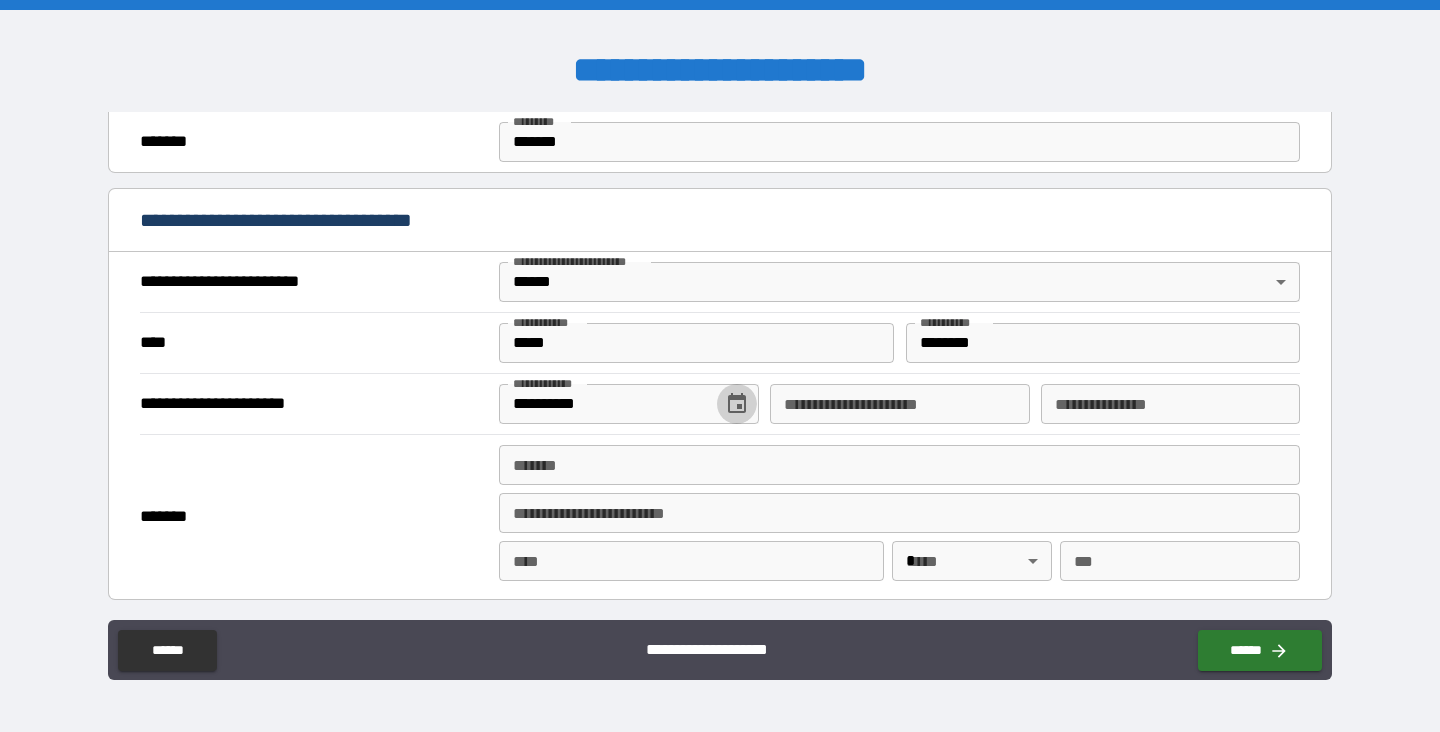 click 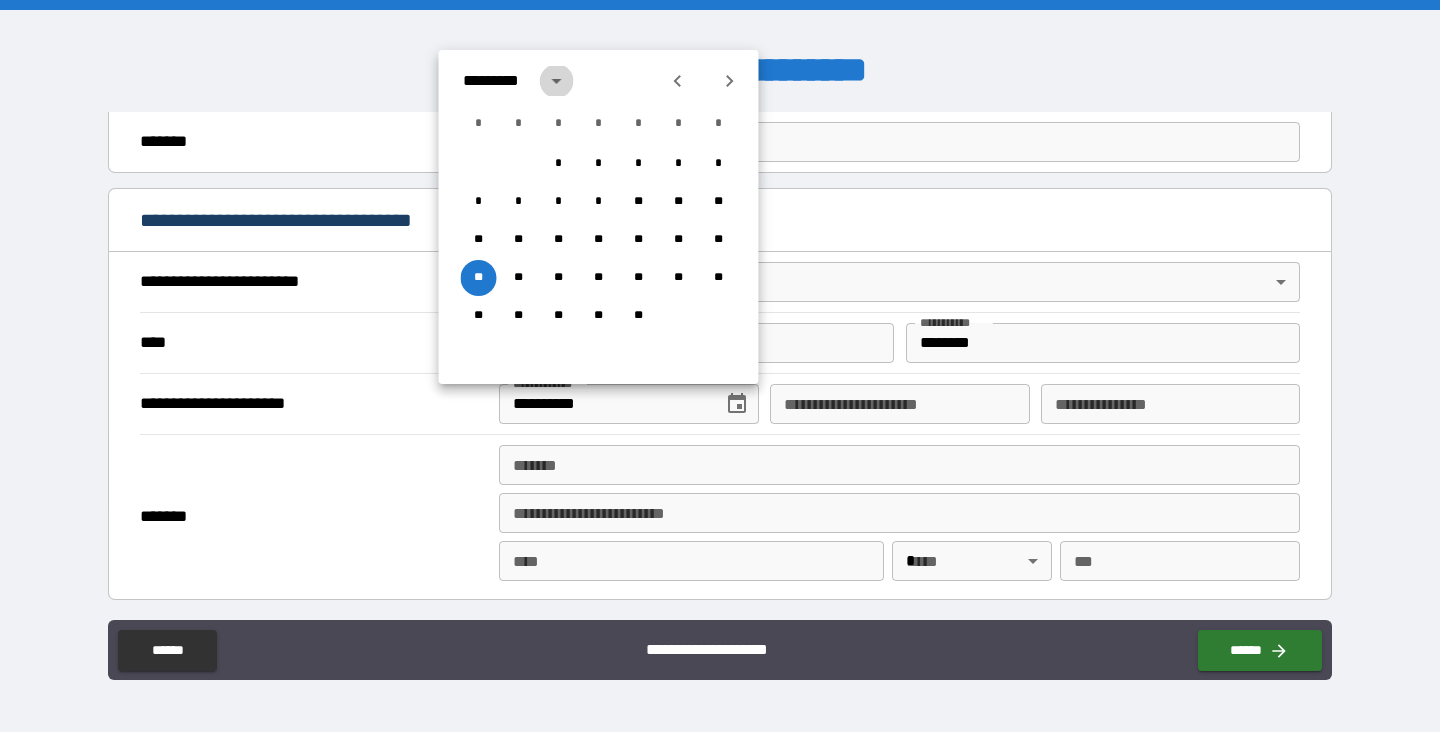 click 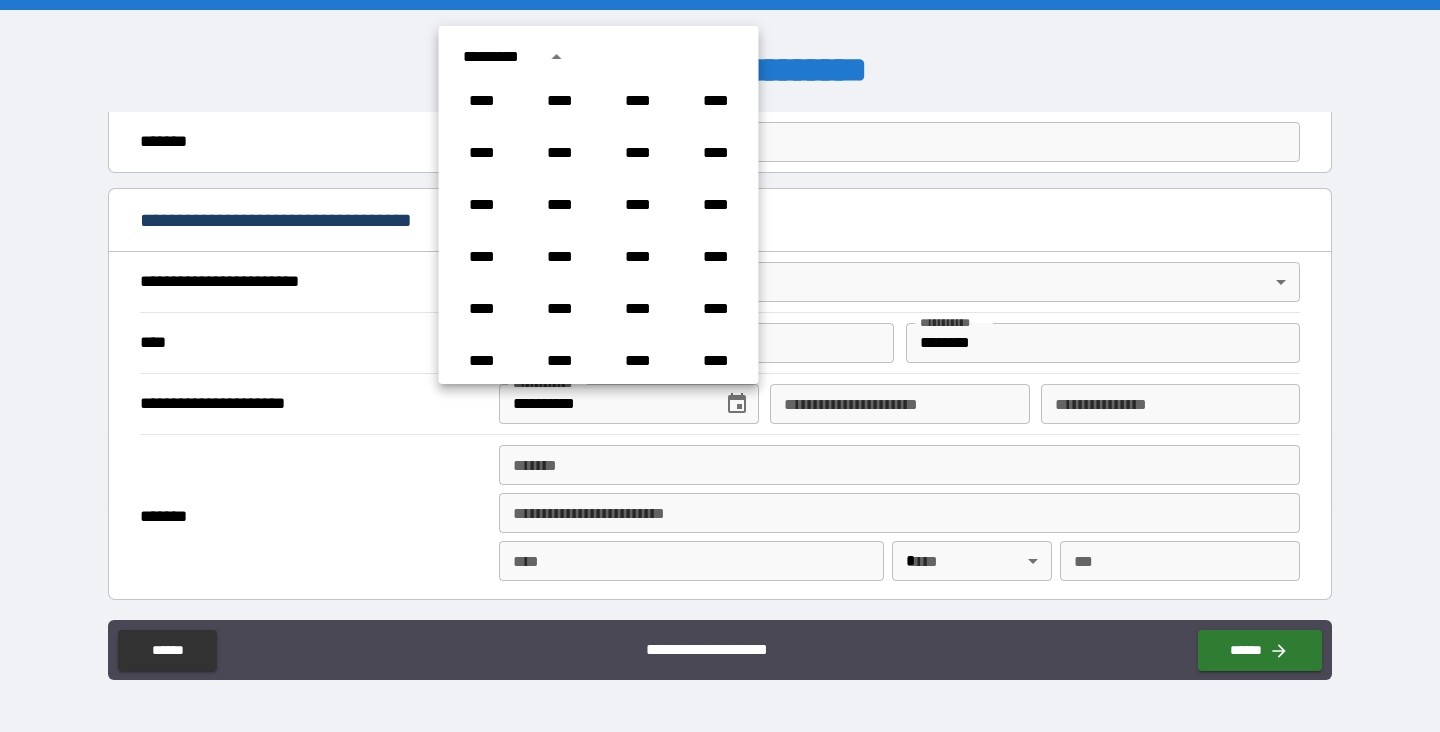 scroll, scrollTop: 750, scrollLeft: 0, axis: vertical 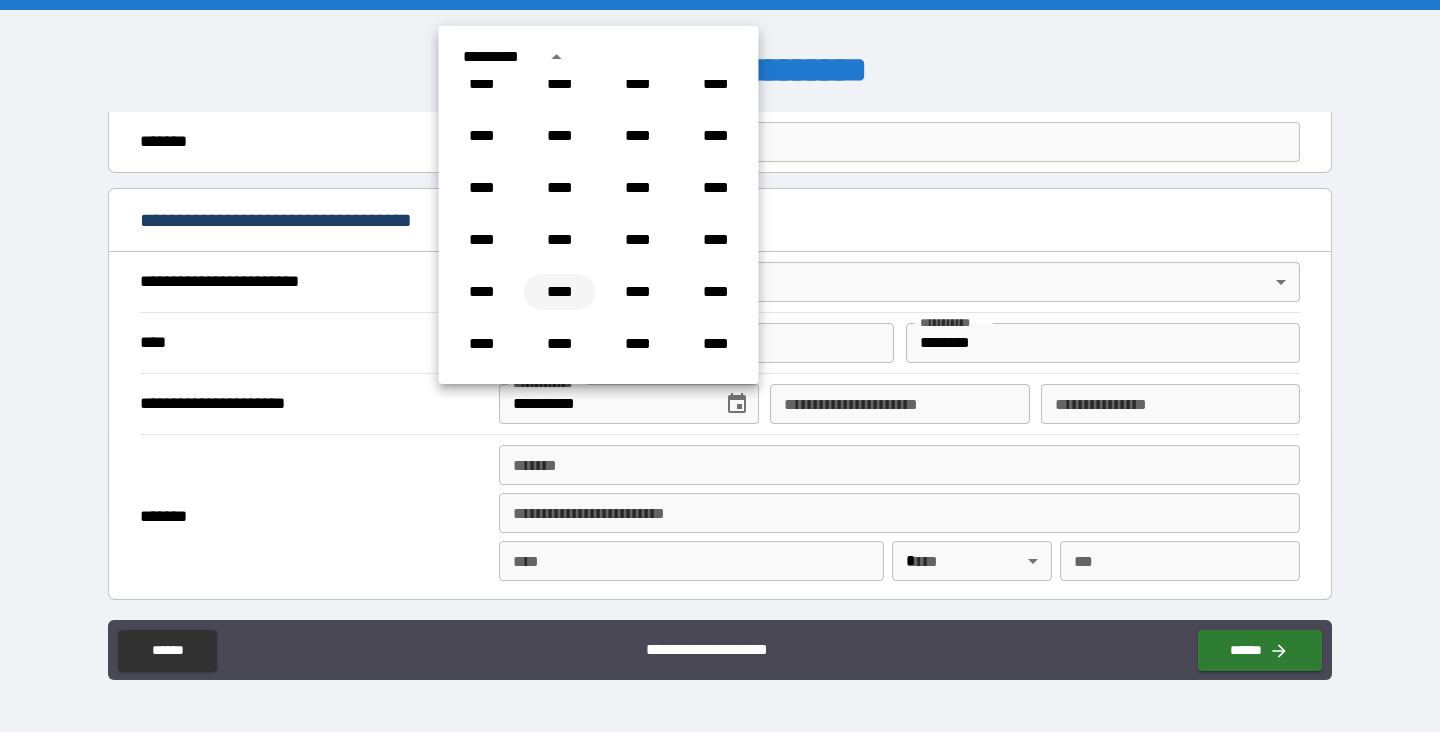 click on "****" at bounding box center (560, 292) 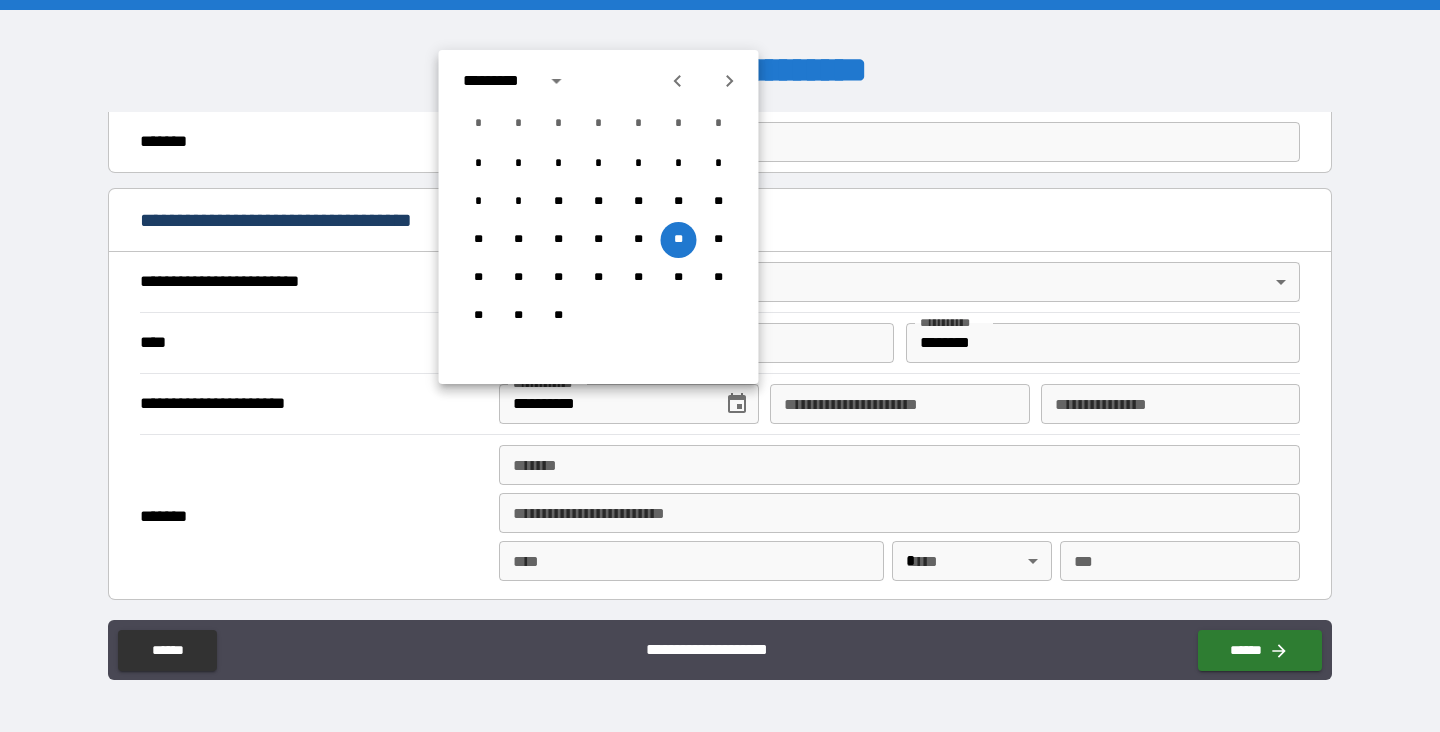 click on "**********" at bounding box center (899, 404) 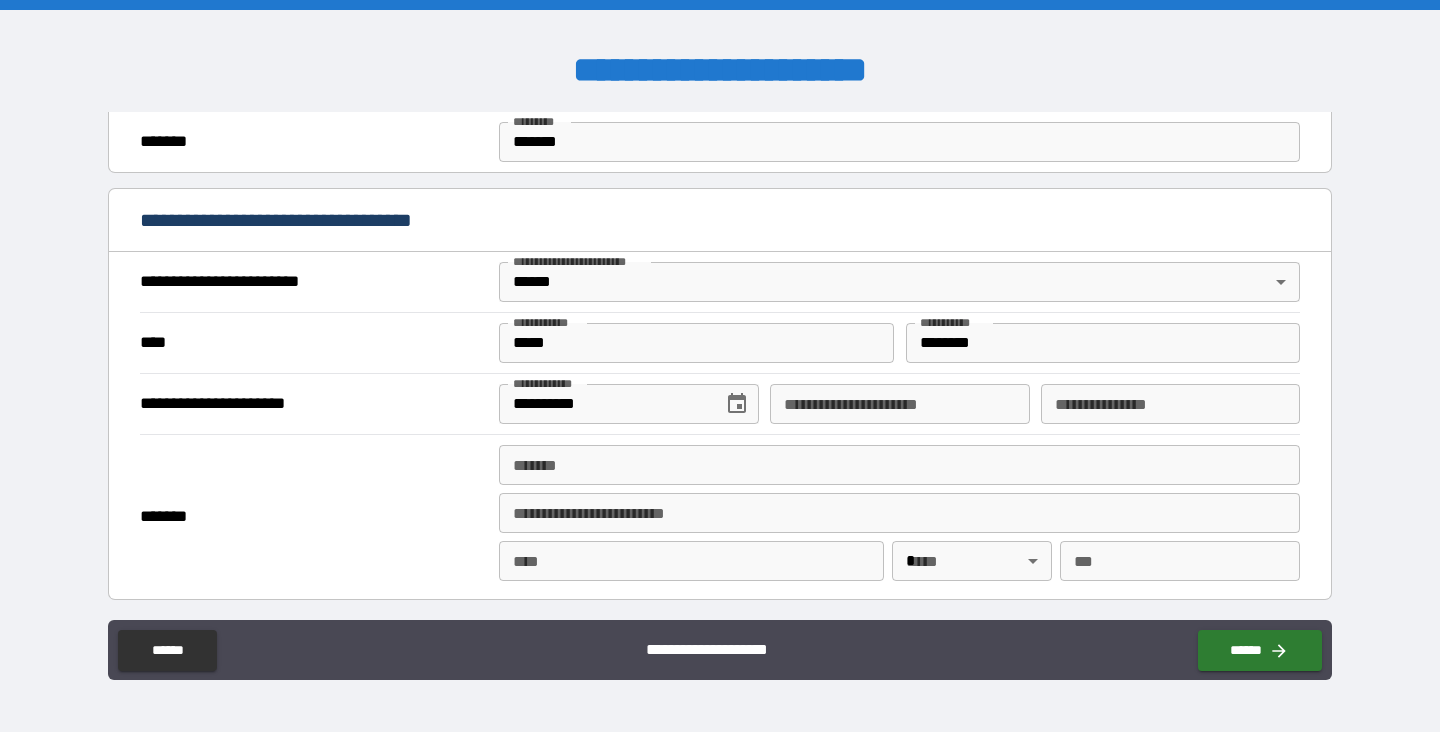 type 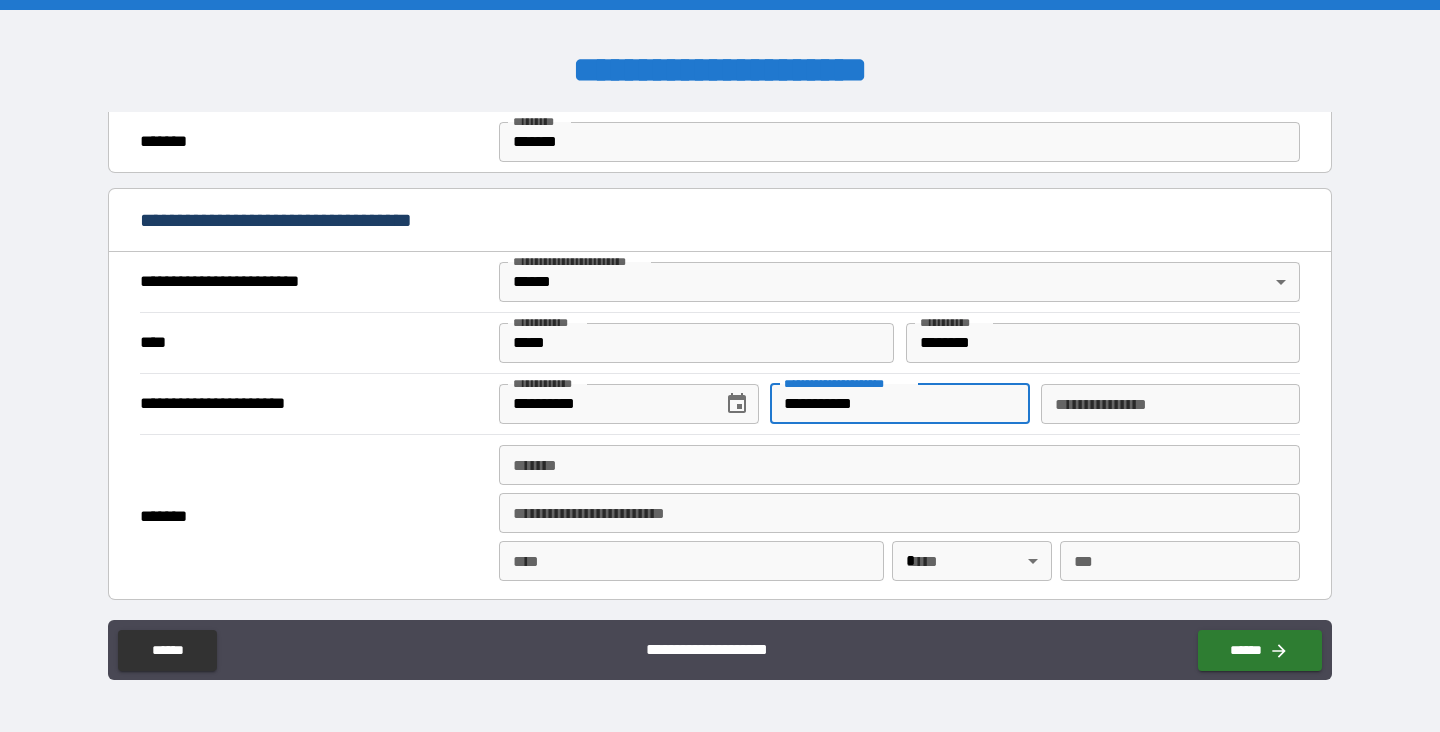 type on "**********" 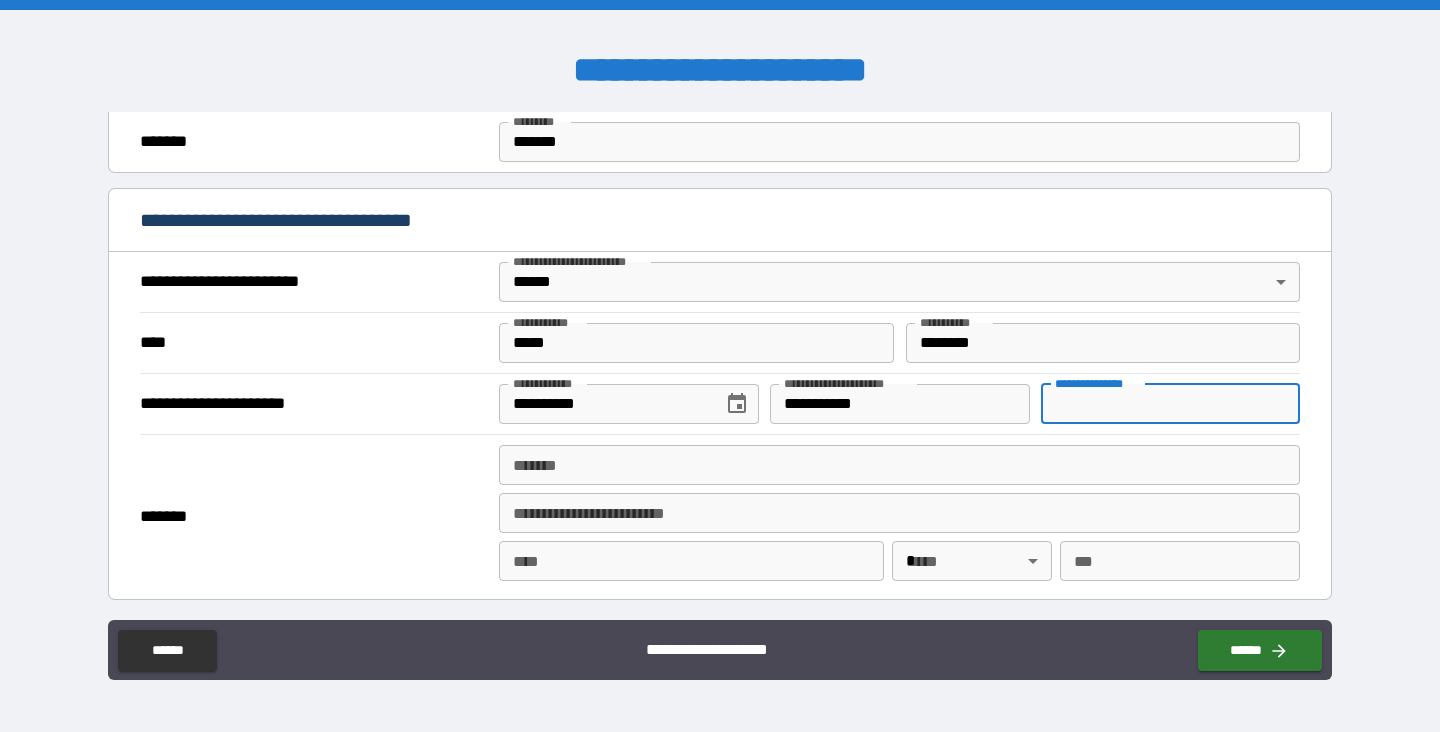 click on "**********" at bounding box center [1170, 404] 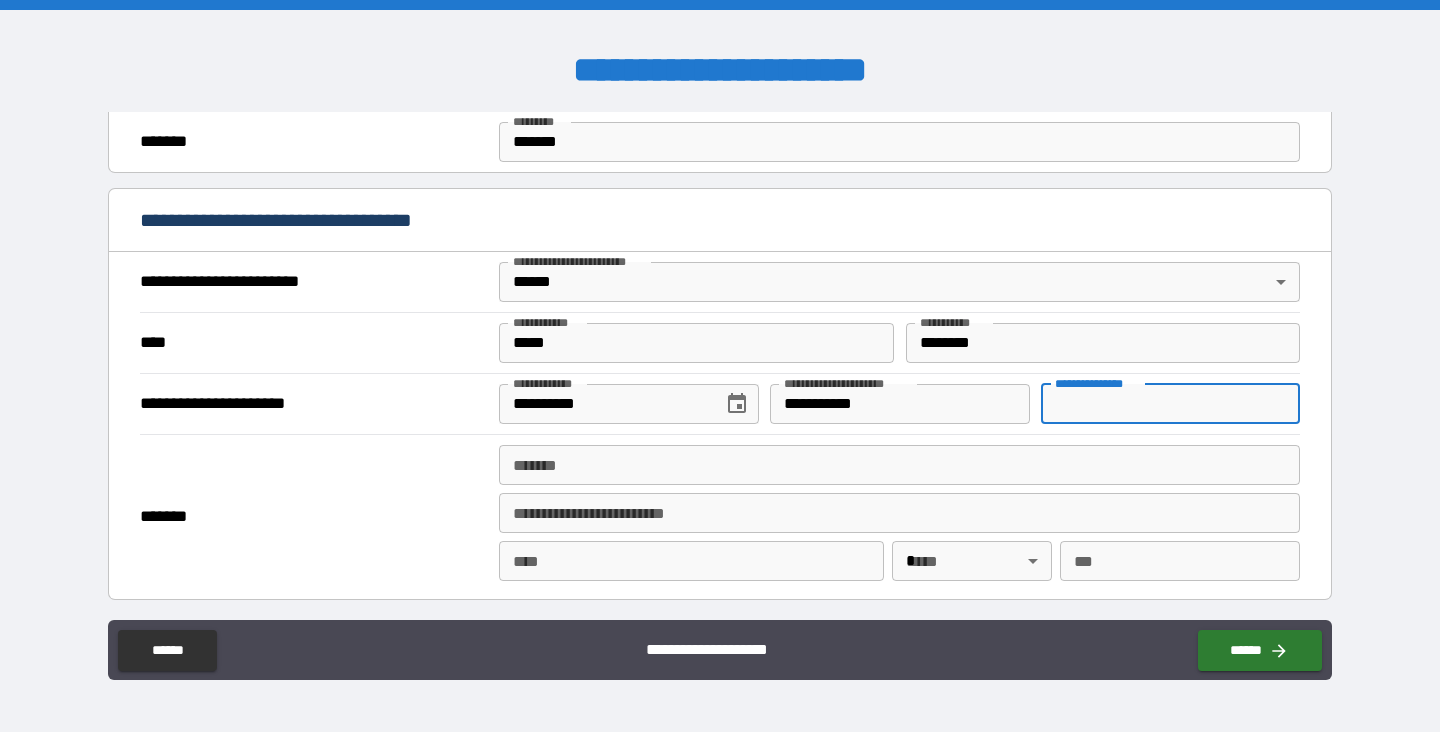 click on "*******" at bounding box center (899, 465) 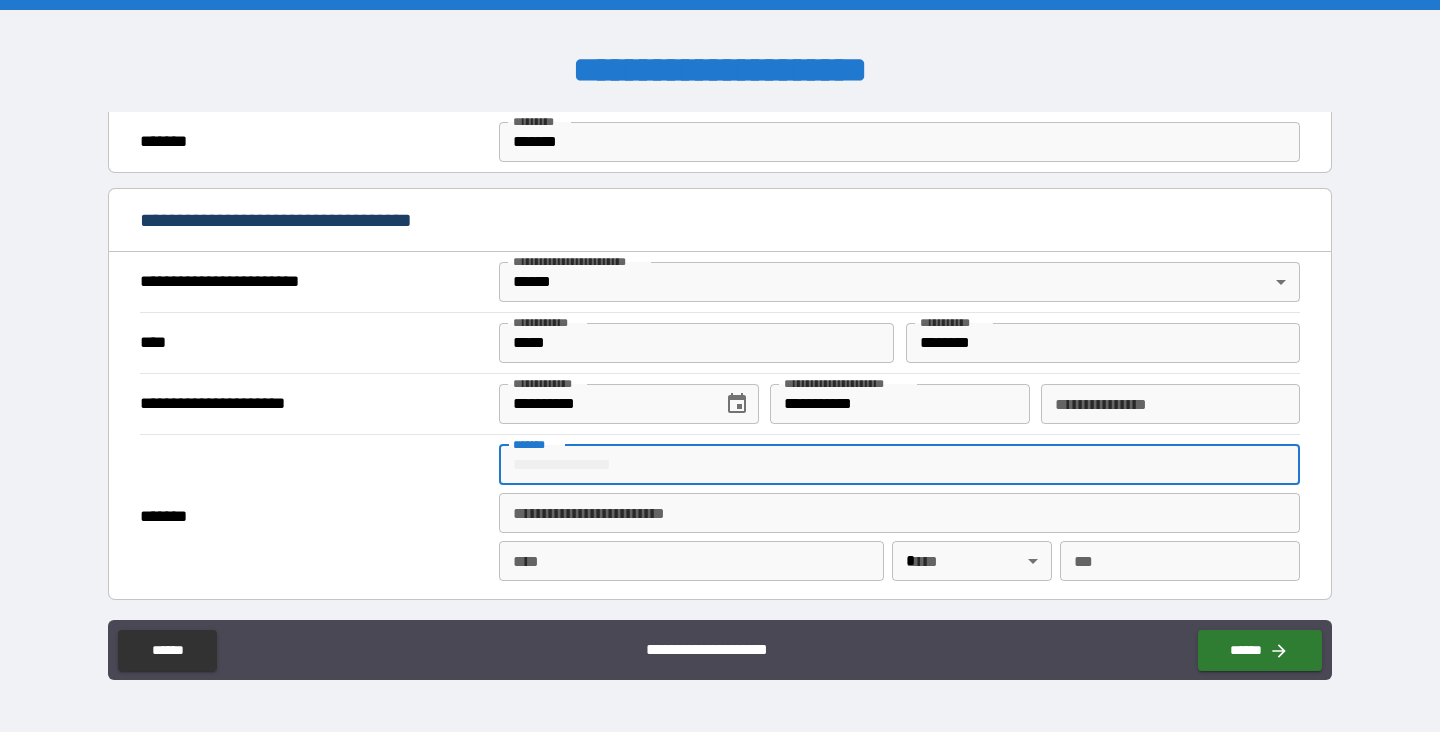 type on "**********" 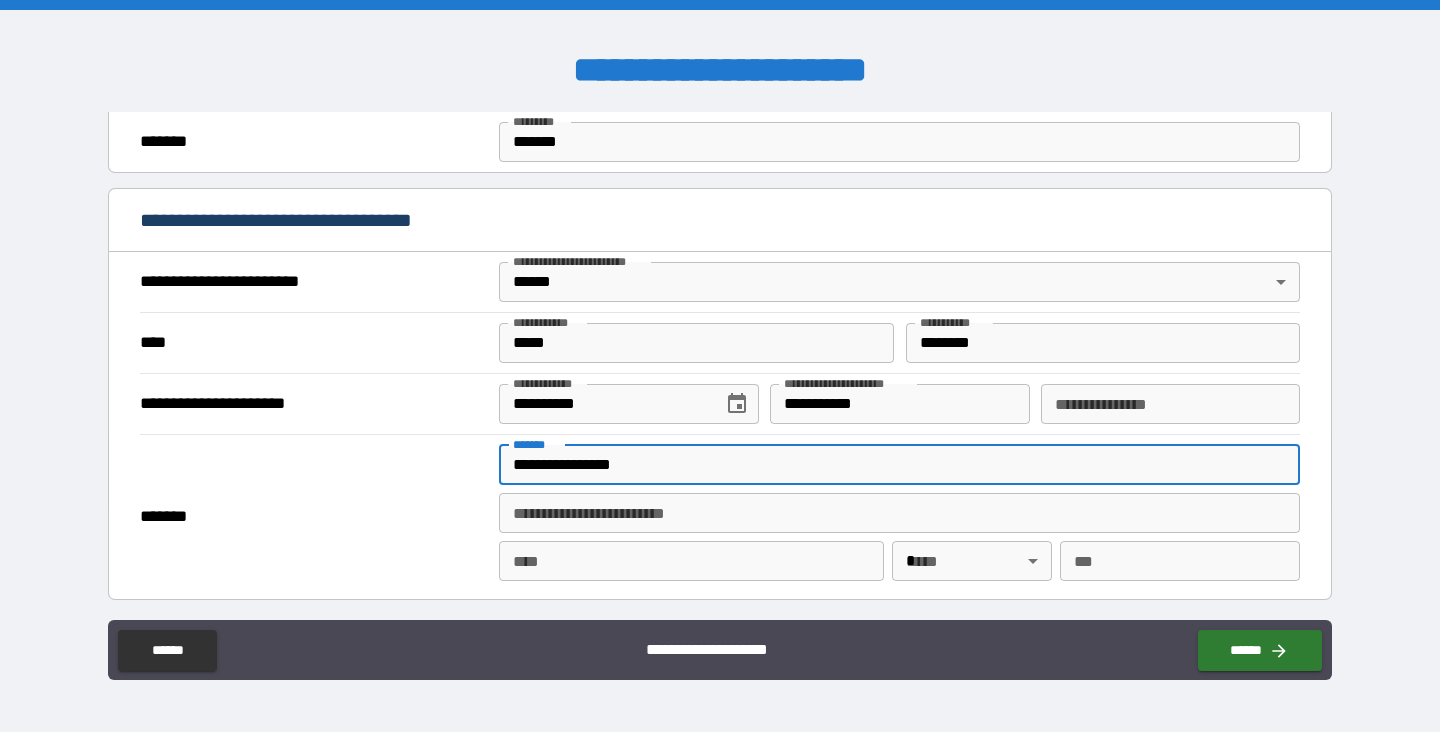 type on "**********" 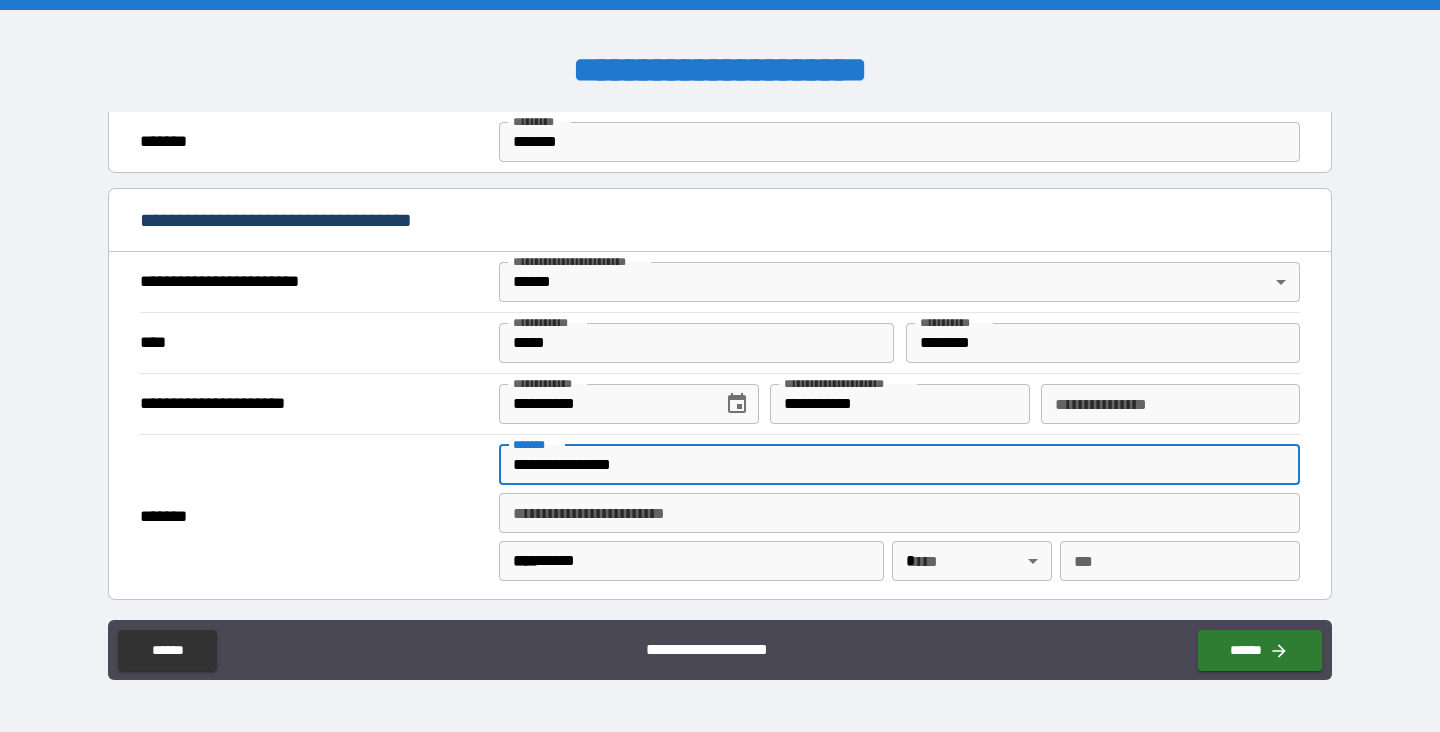 type 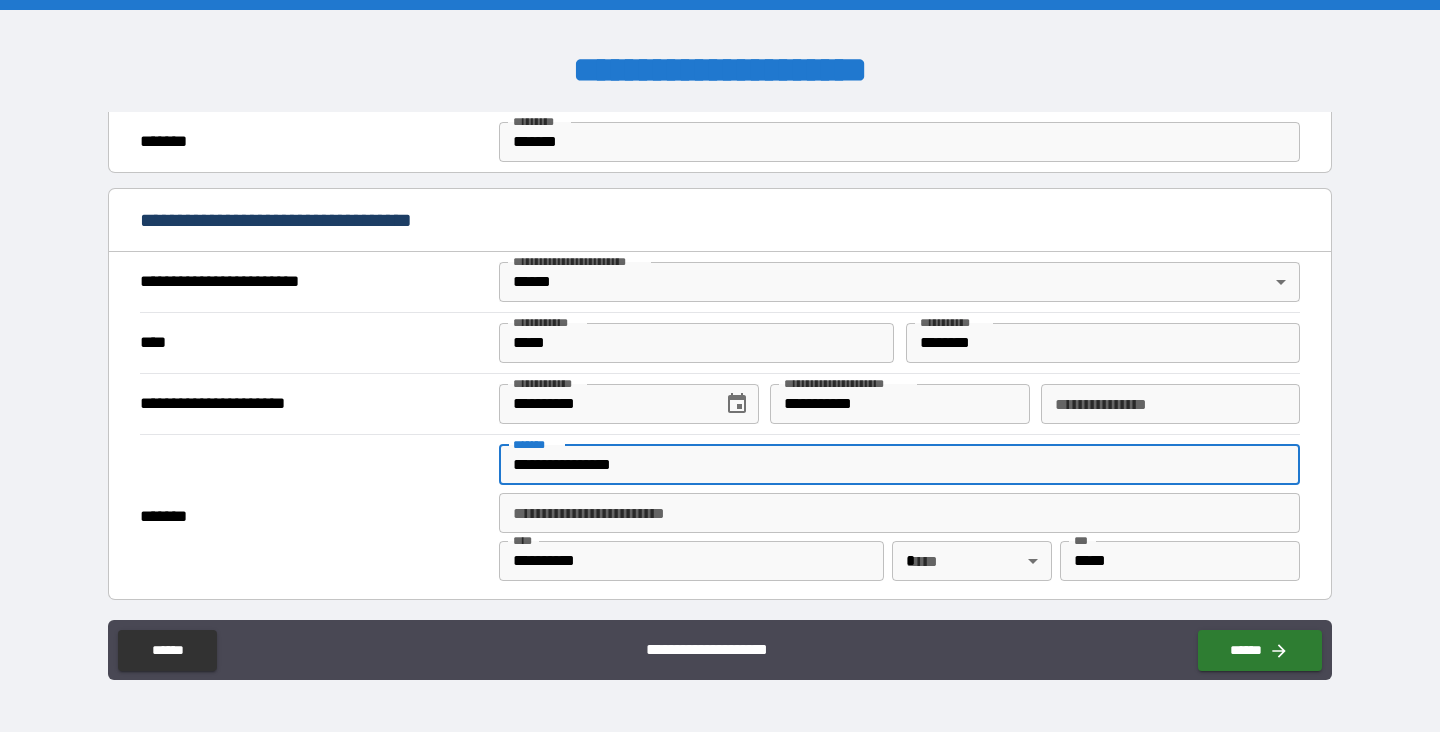 scroll, scrollTop: 645, scrollLeft: 0, axis: vertical 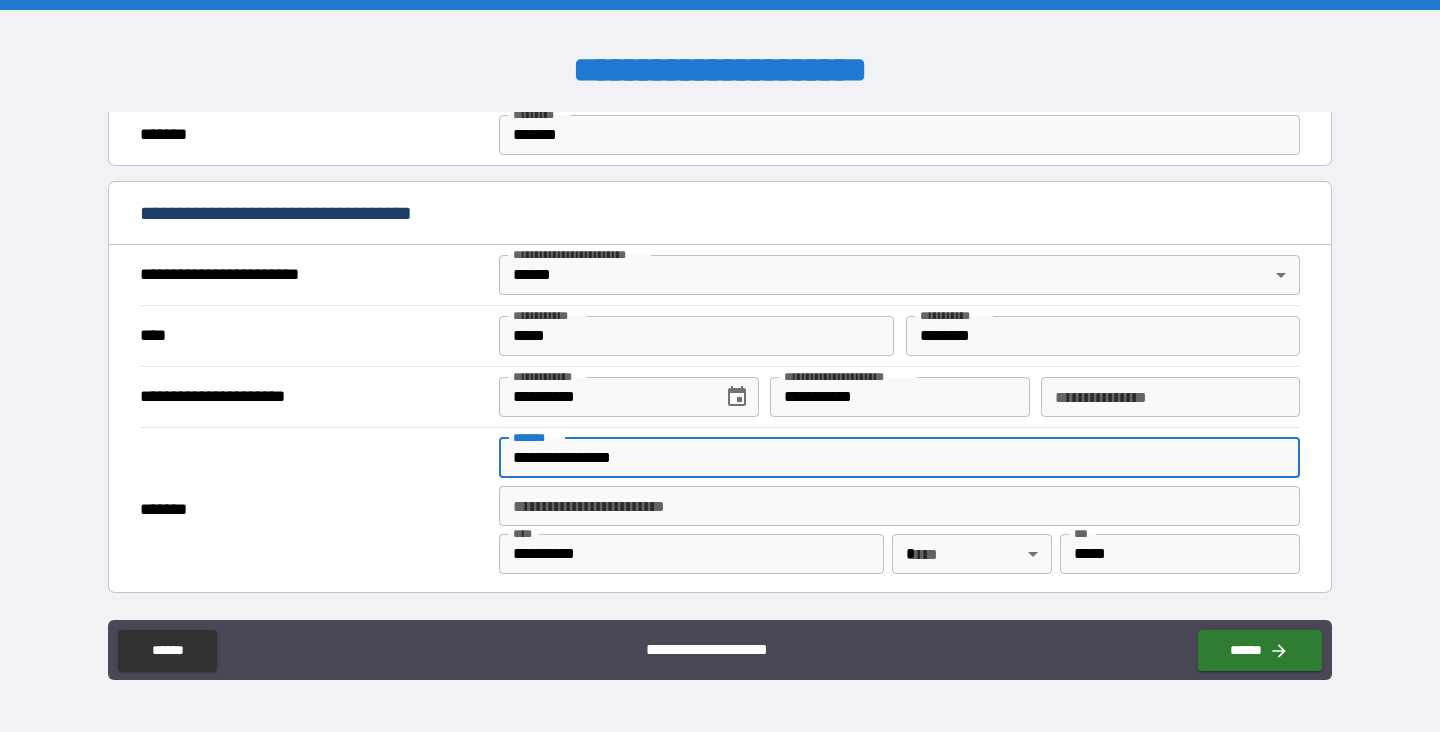 click on "**********" at bounding box center (720, 366) 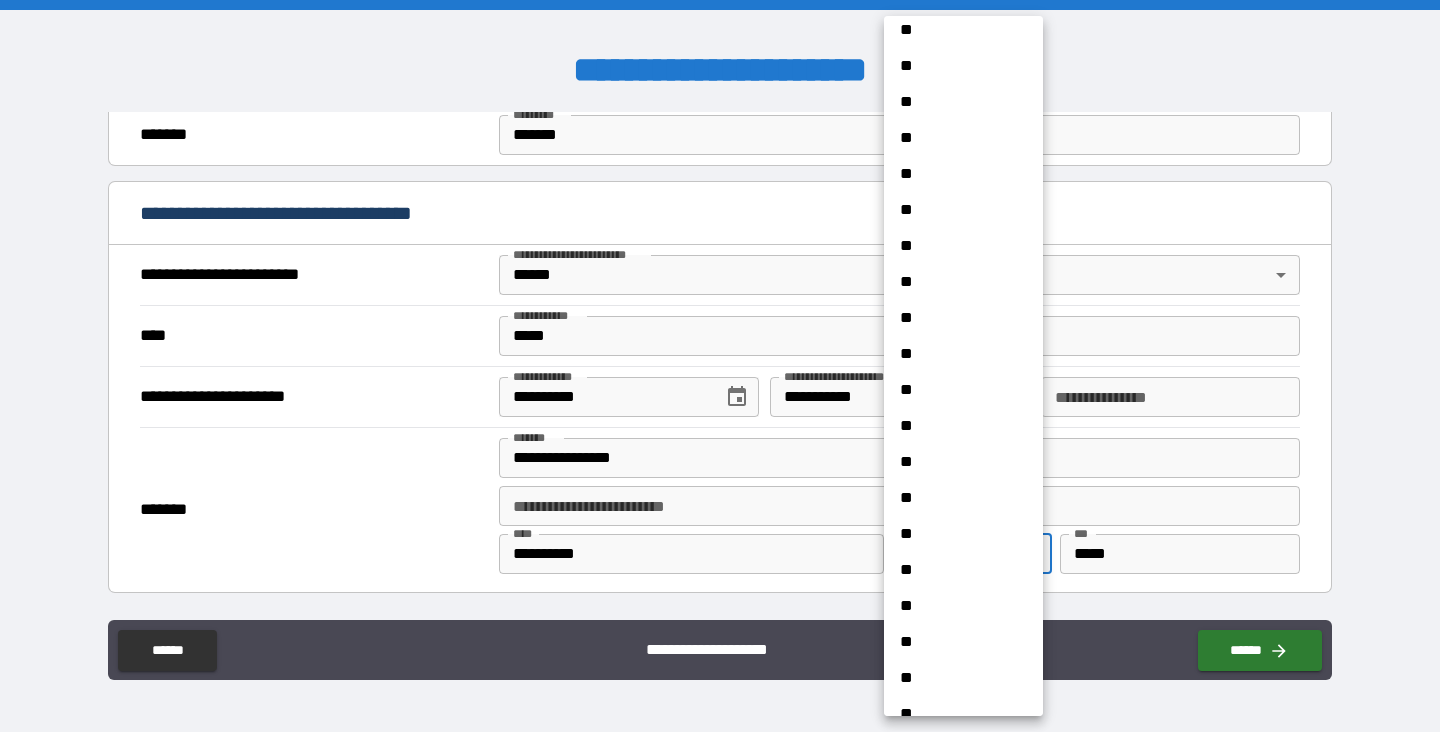 scroll, scrollTop: 1284, scrollLeft: 0, axis: vertical 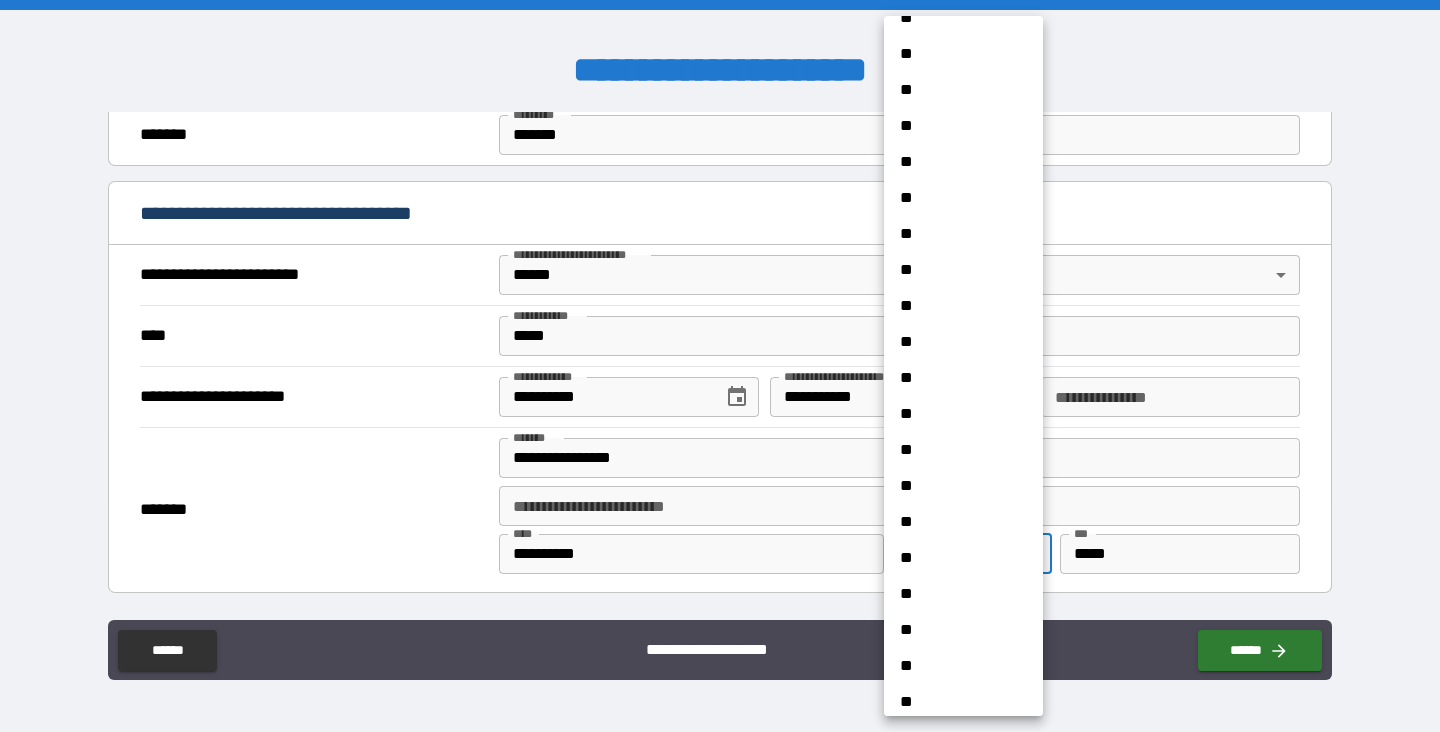 click on "**" at bounding box center [963, 558] 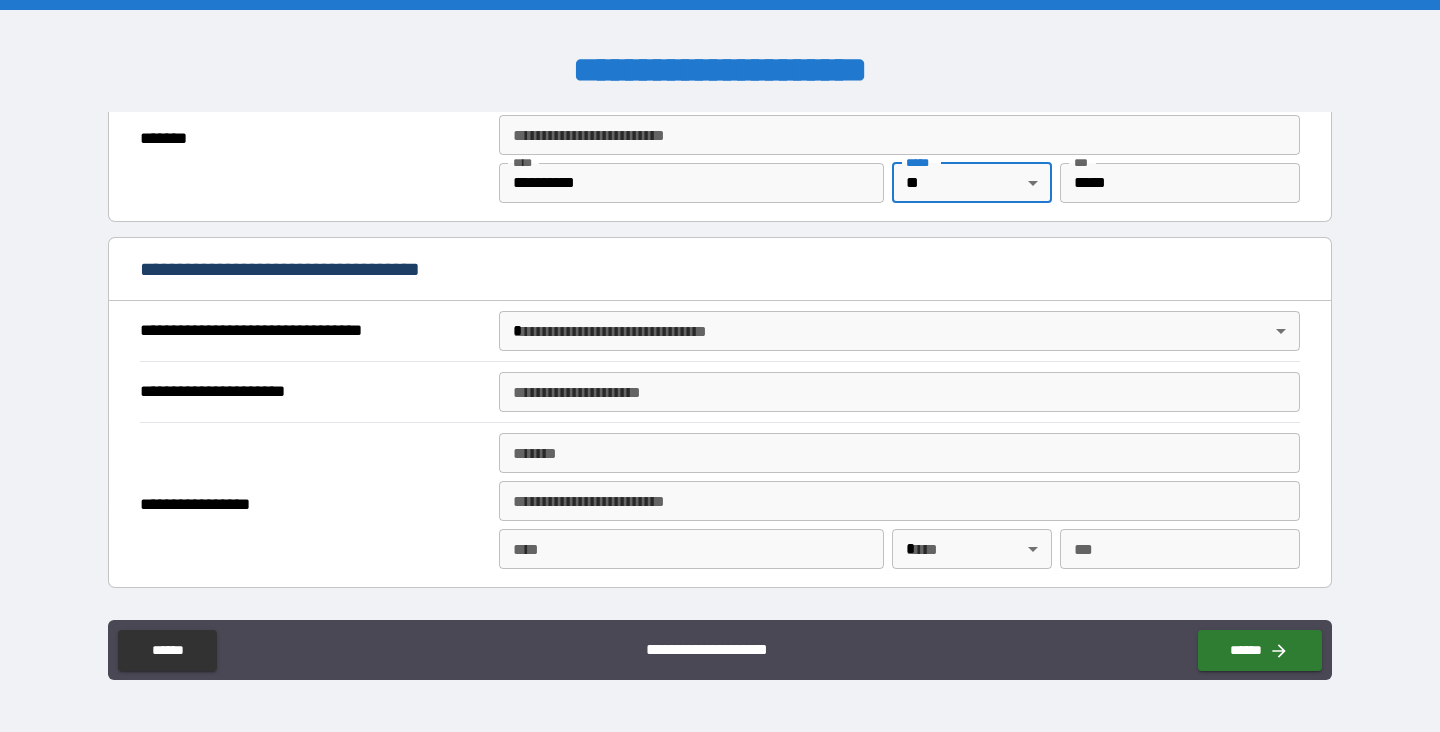 scroll, scrollTop: 1022, scrollLeft: 0, axis: vertical 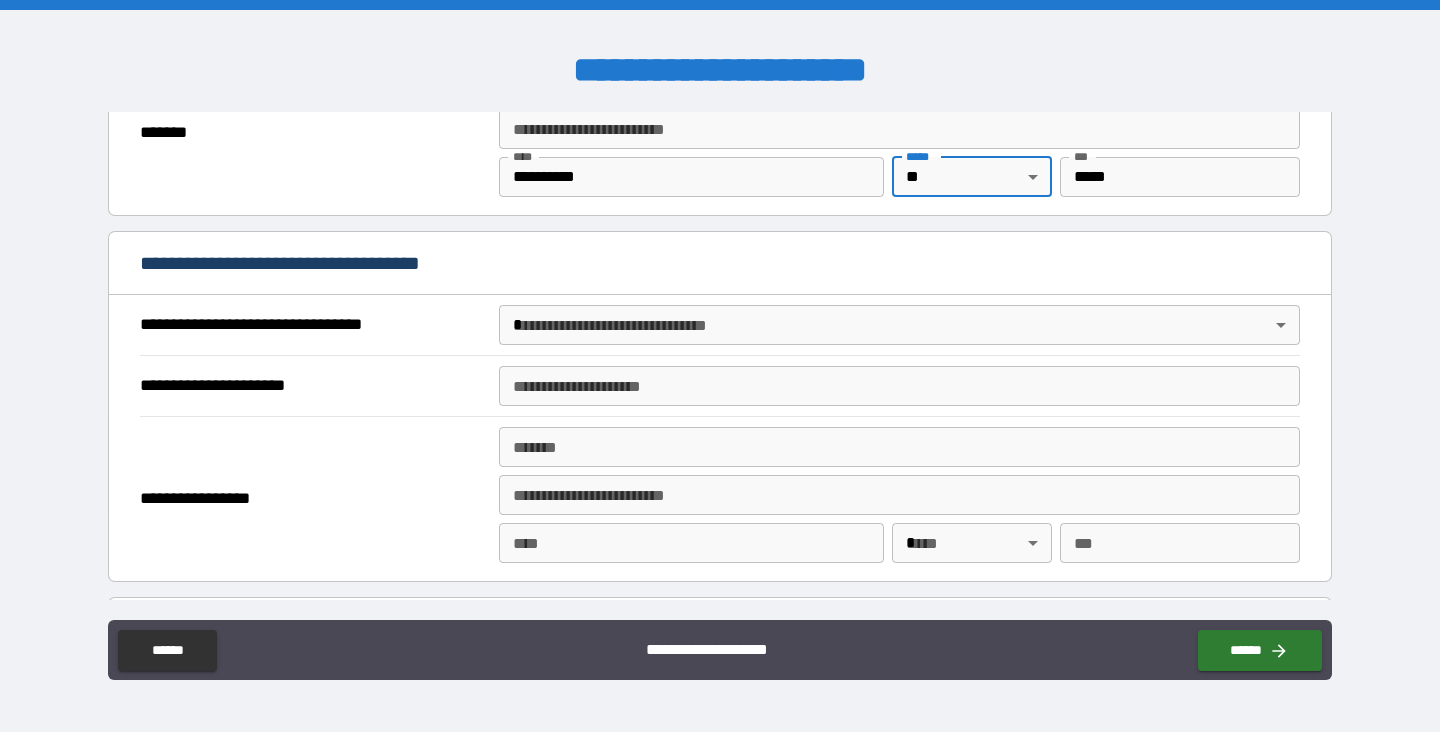 click on "**********" at bounding box center [720, 366] 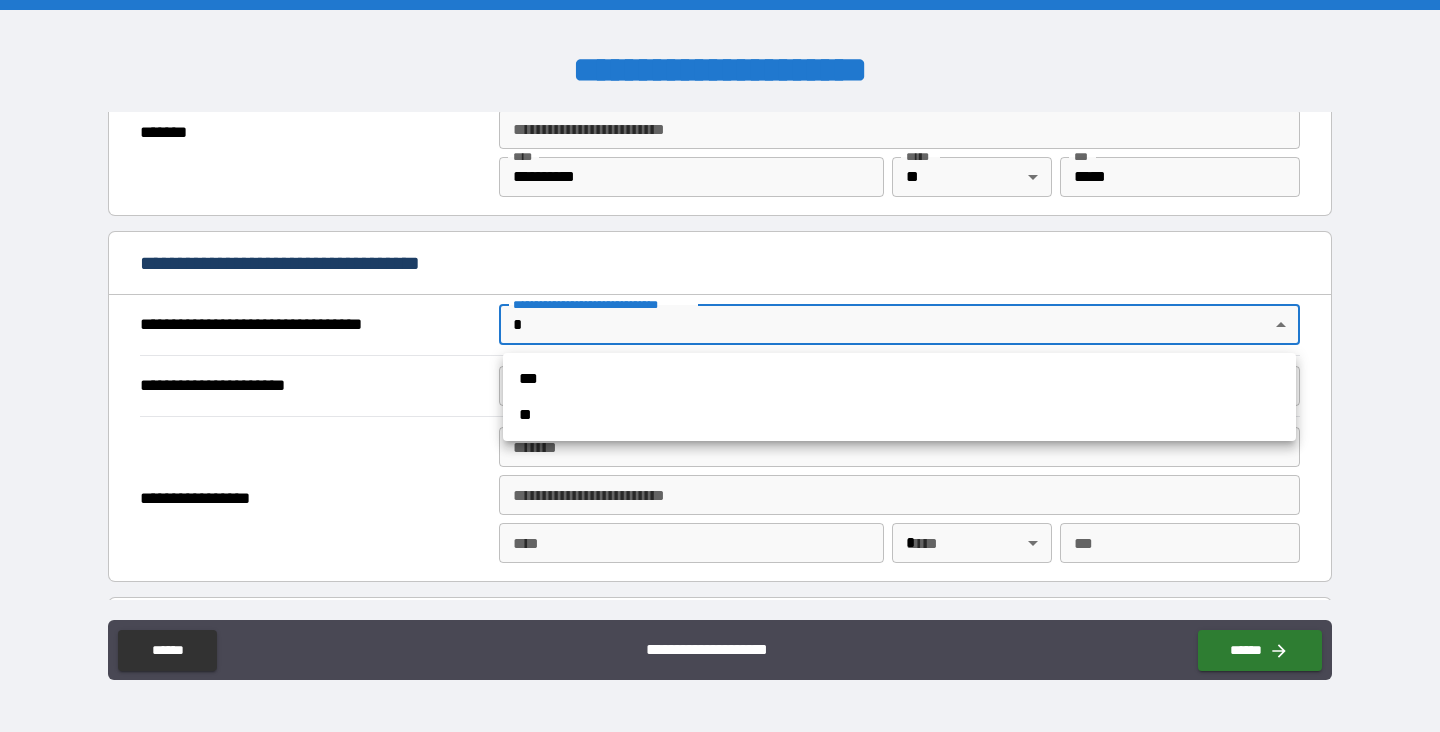 click on "***" at bounding box center (899, 379) 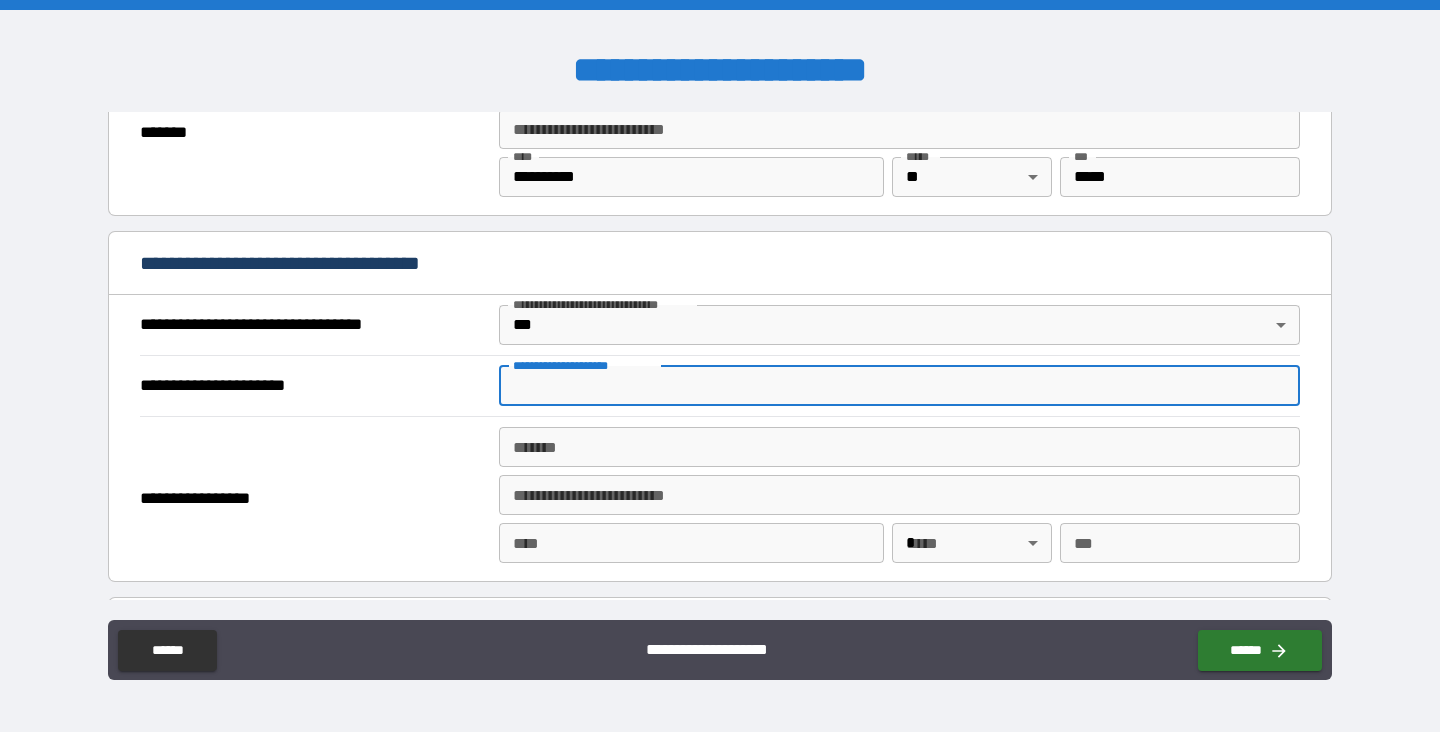 click on "**********" at bounding box center (899, 386) 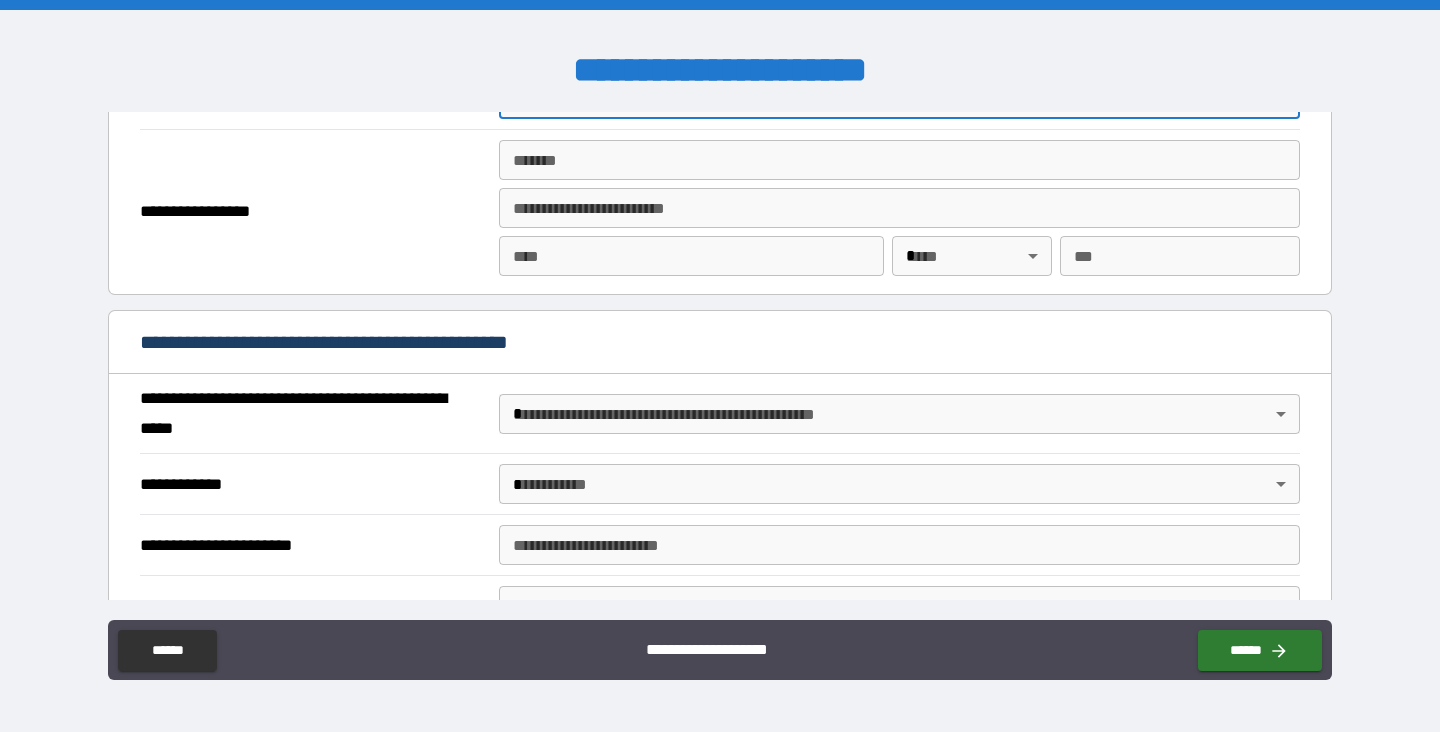 scroll, scrollTop: 1313, scrollLeft: 0, axis: vertical 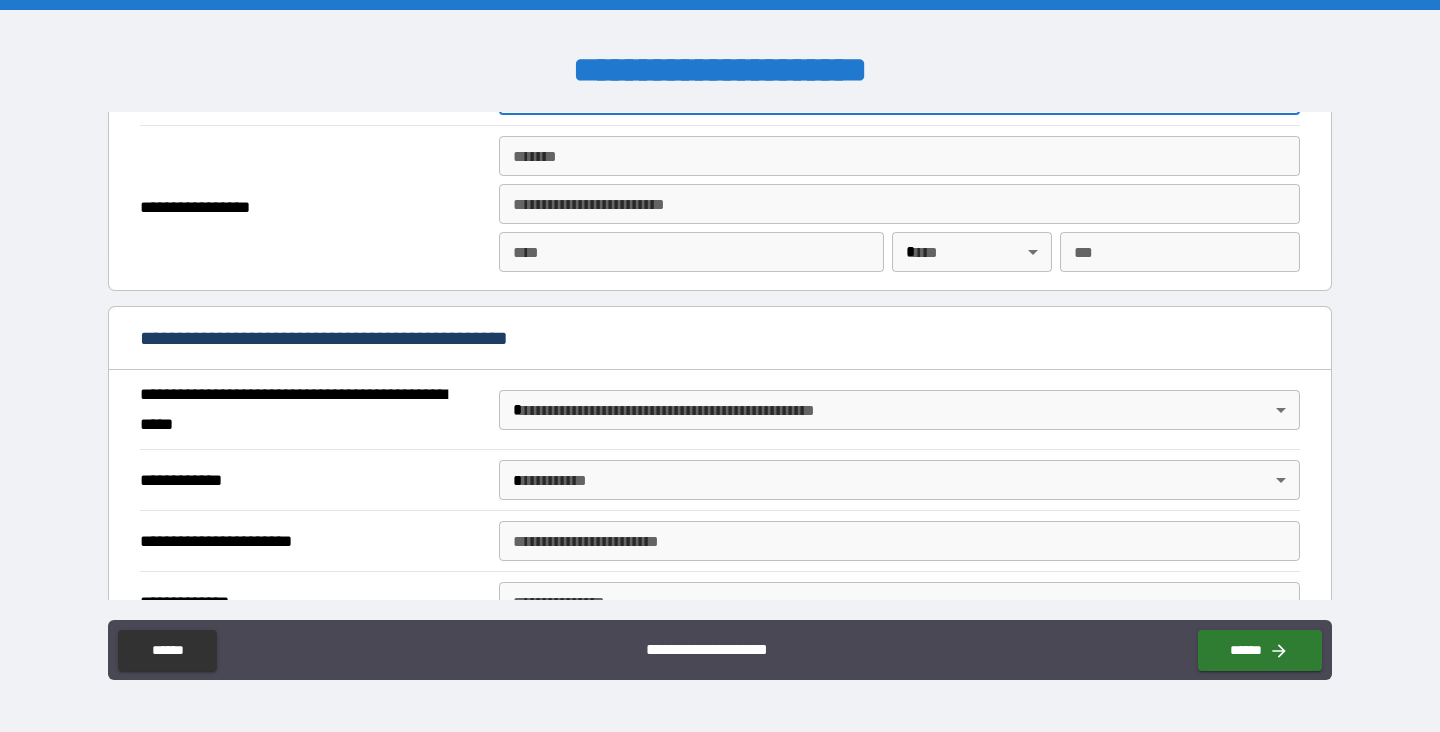 type on "**********" 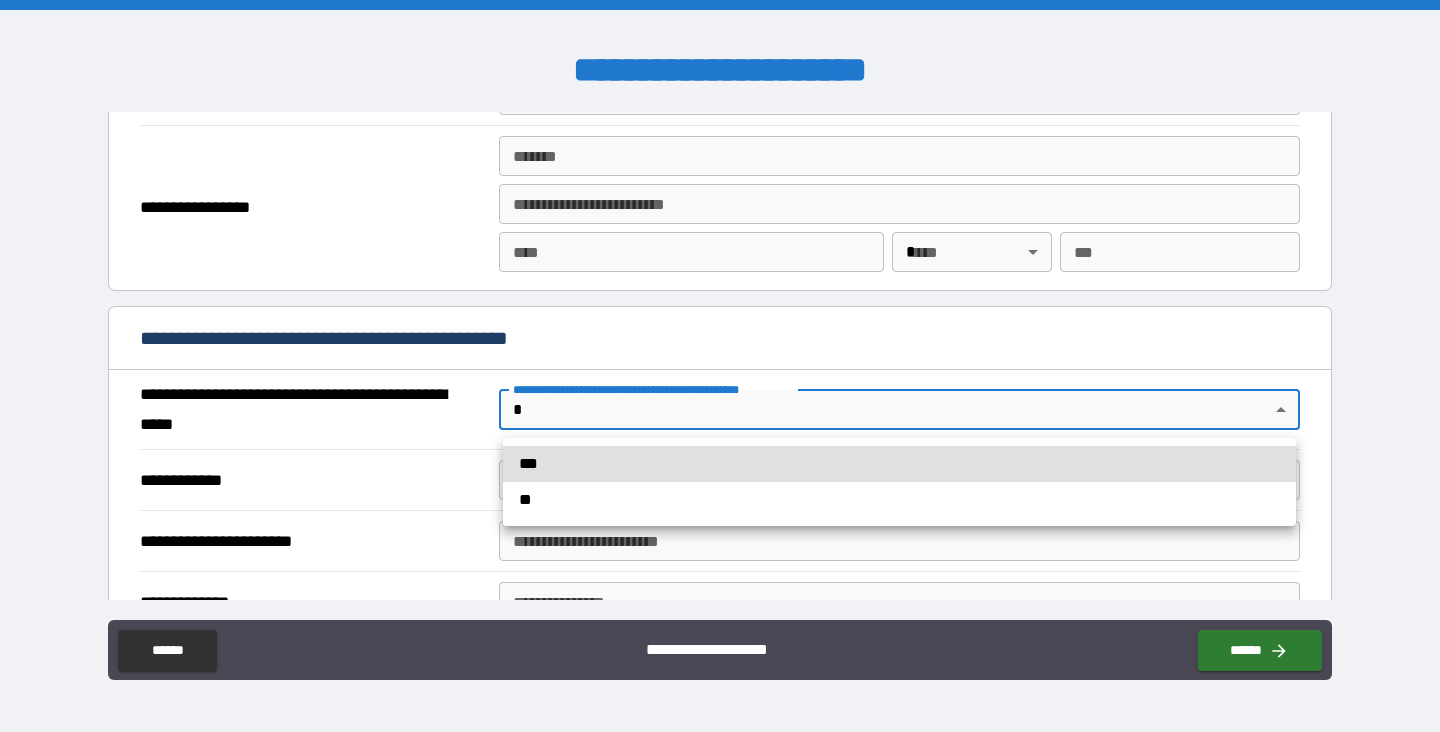 click on "**********" at bounding box center (720, 366) 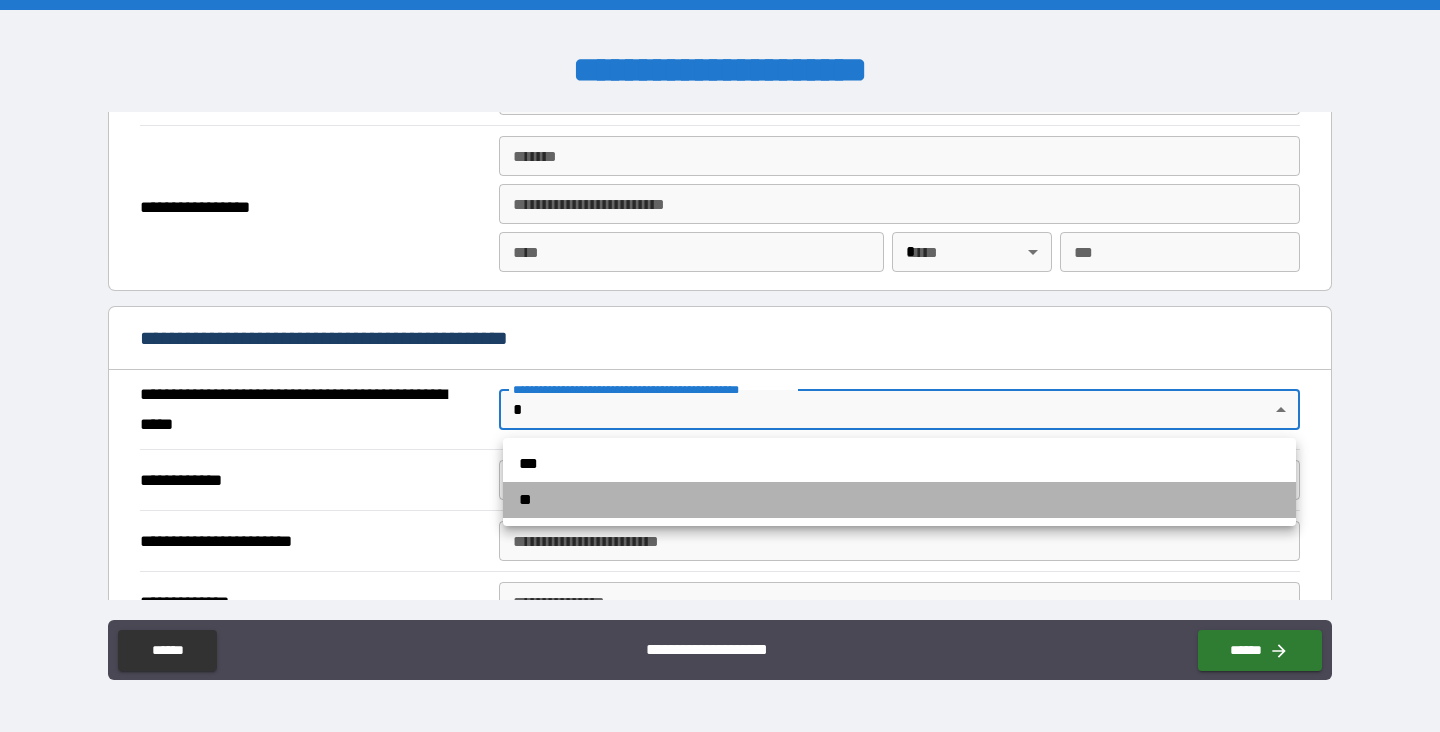 click on "**" at bounding box center (899, 500) 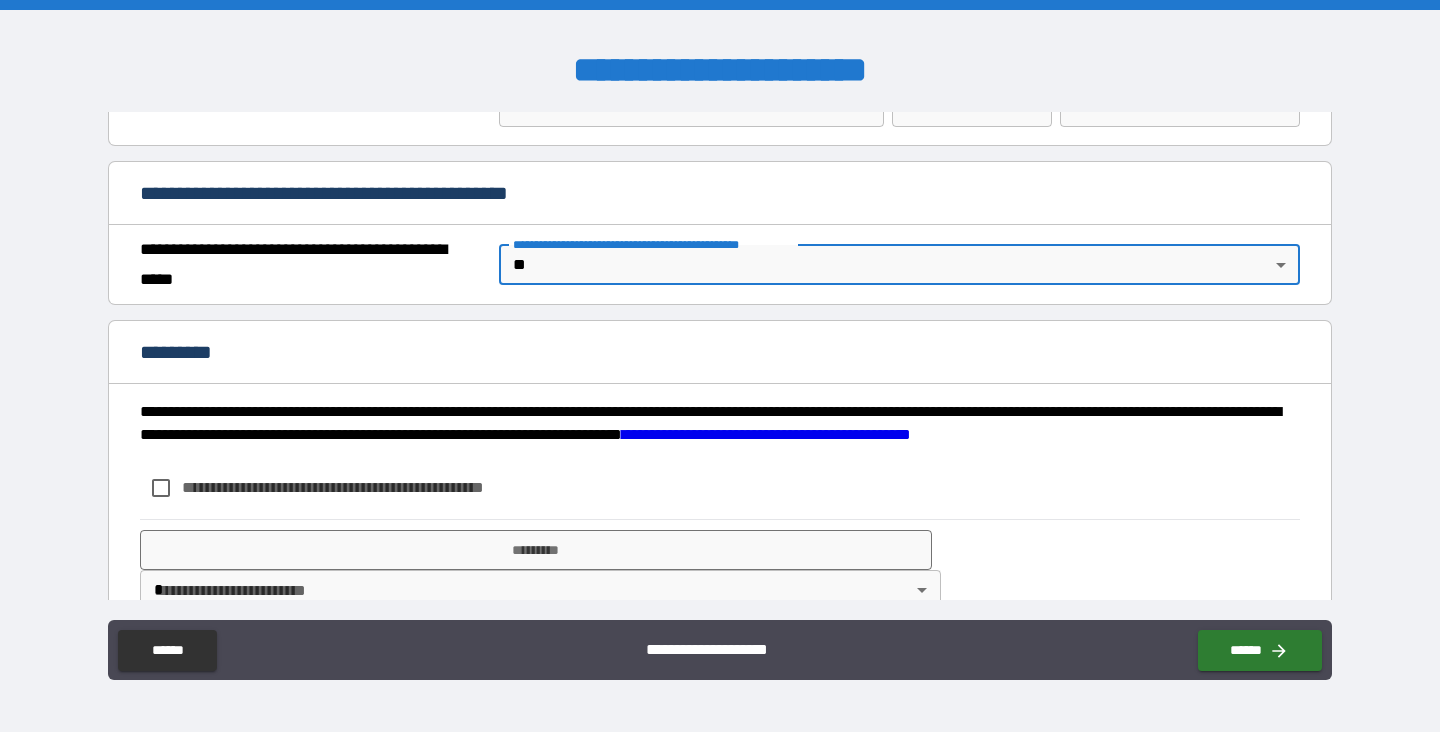 scroll, scrollTop: 1498, scrollLeft: 0, axis: vertical 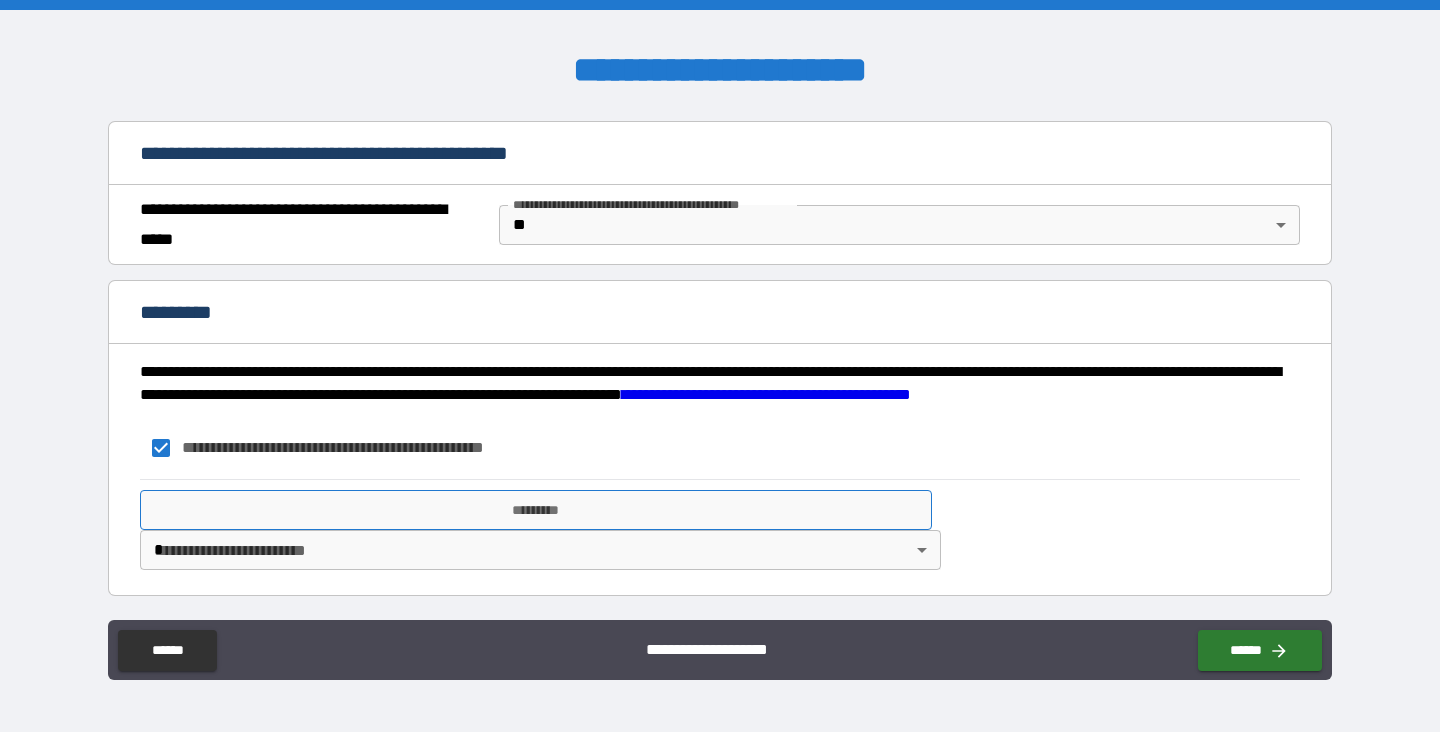 click on "*********" at bounding box center (536, 510) 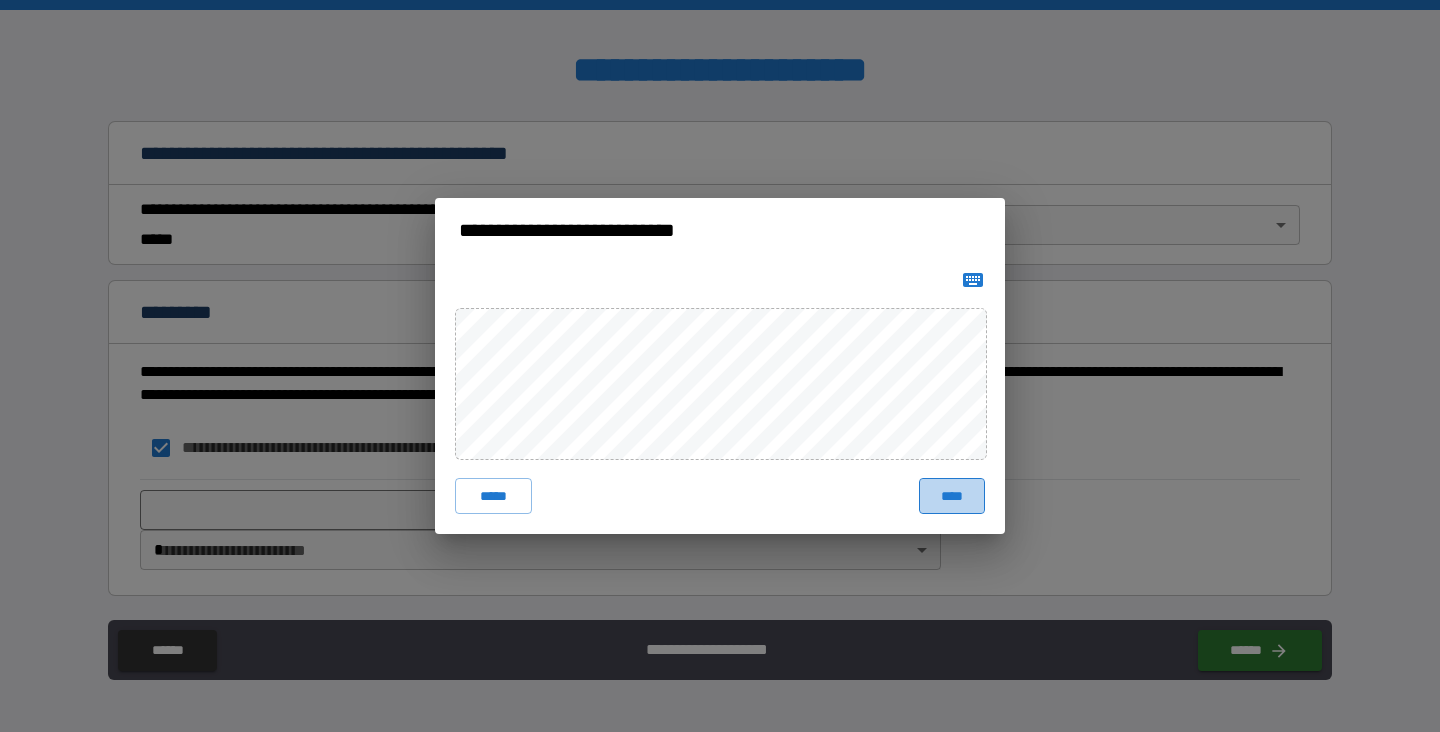 click on "****" at bounding box center (952, 496) 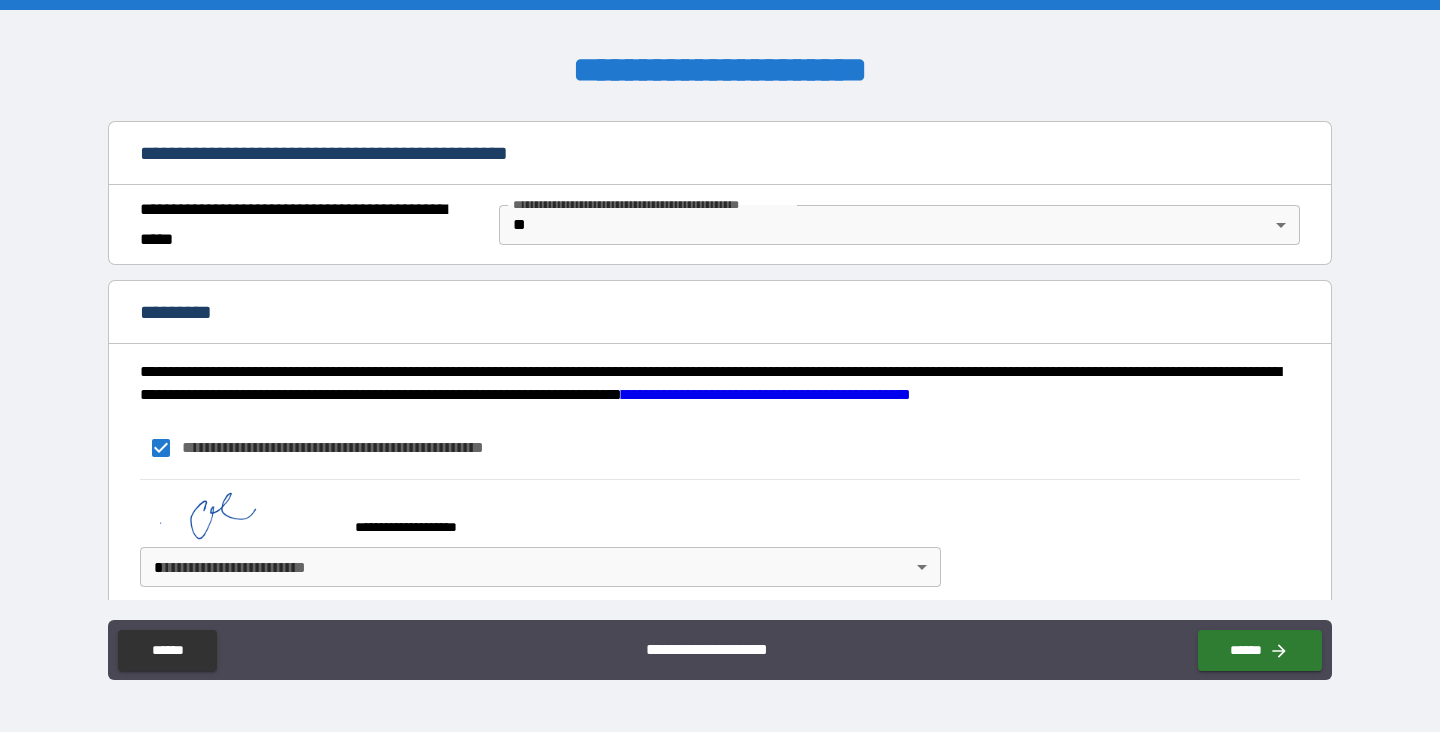 click on "**********" at bounding box center (720, 366) 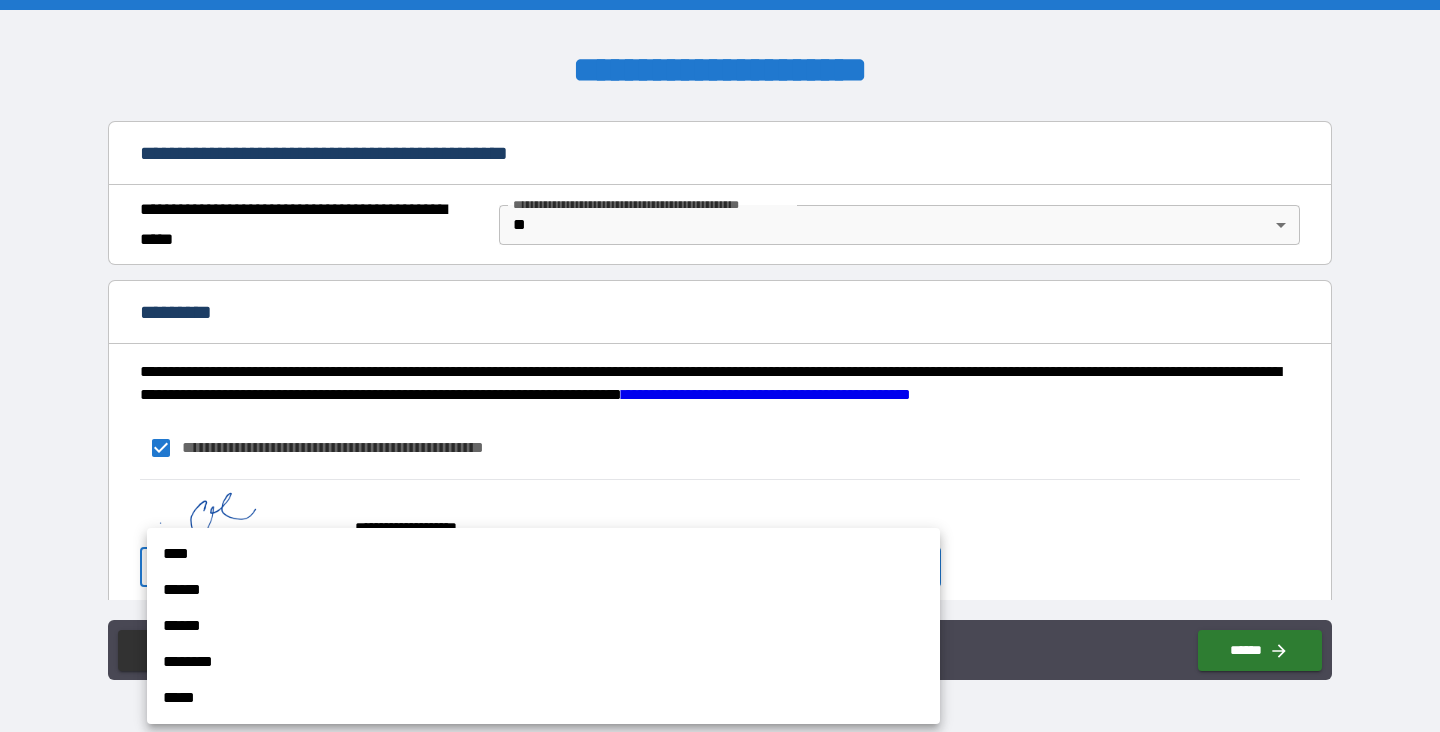 click on "****" at bounding box center [543, 554] 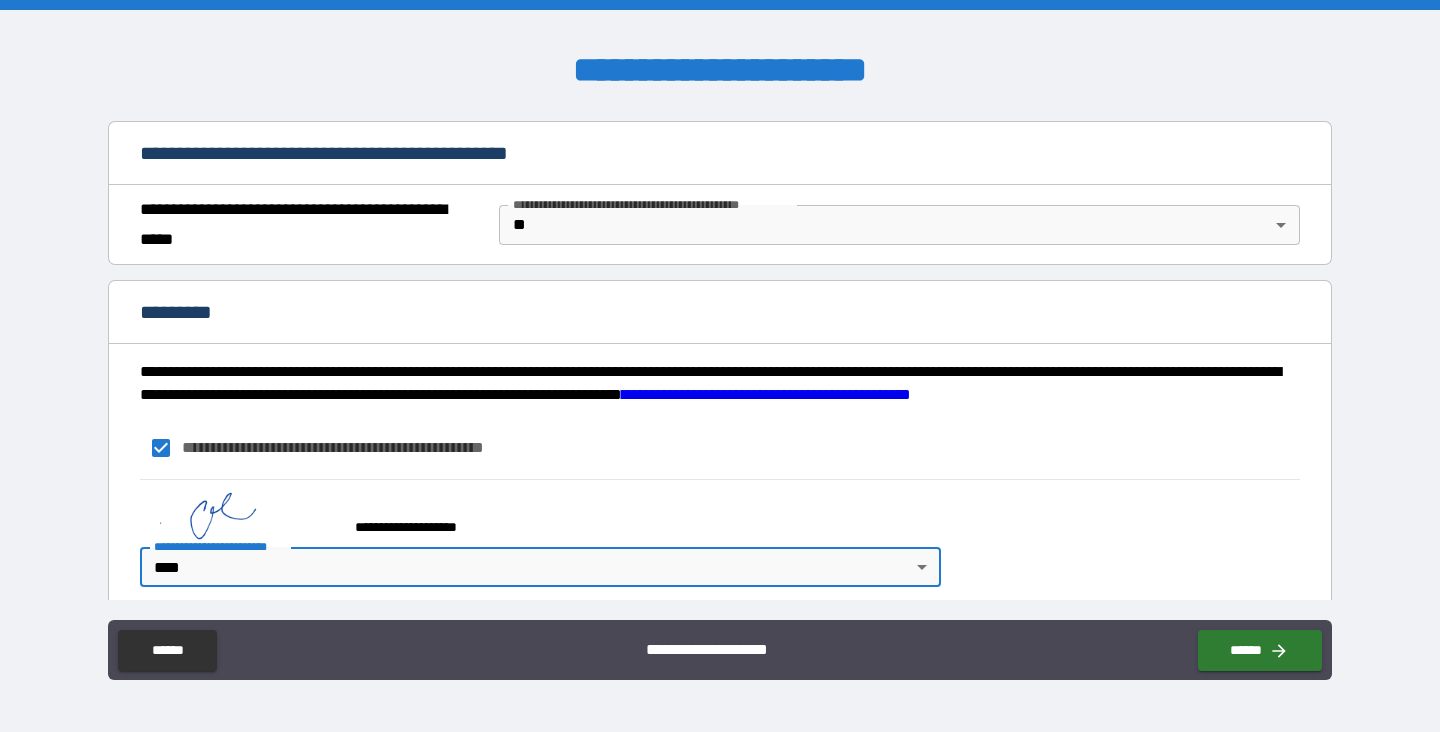 scroll, scrollTop: 1515, scrollLeft: 0, axis: vertical 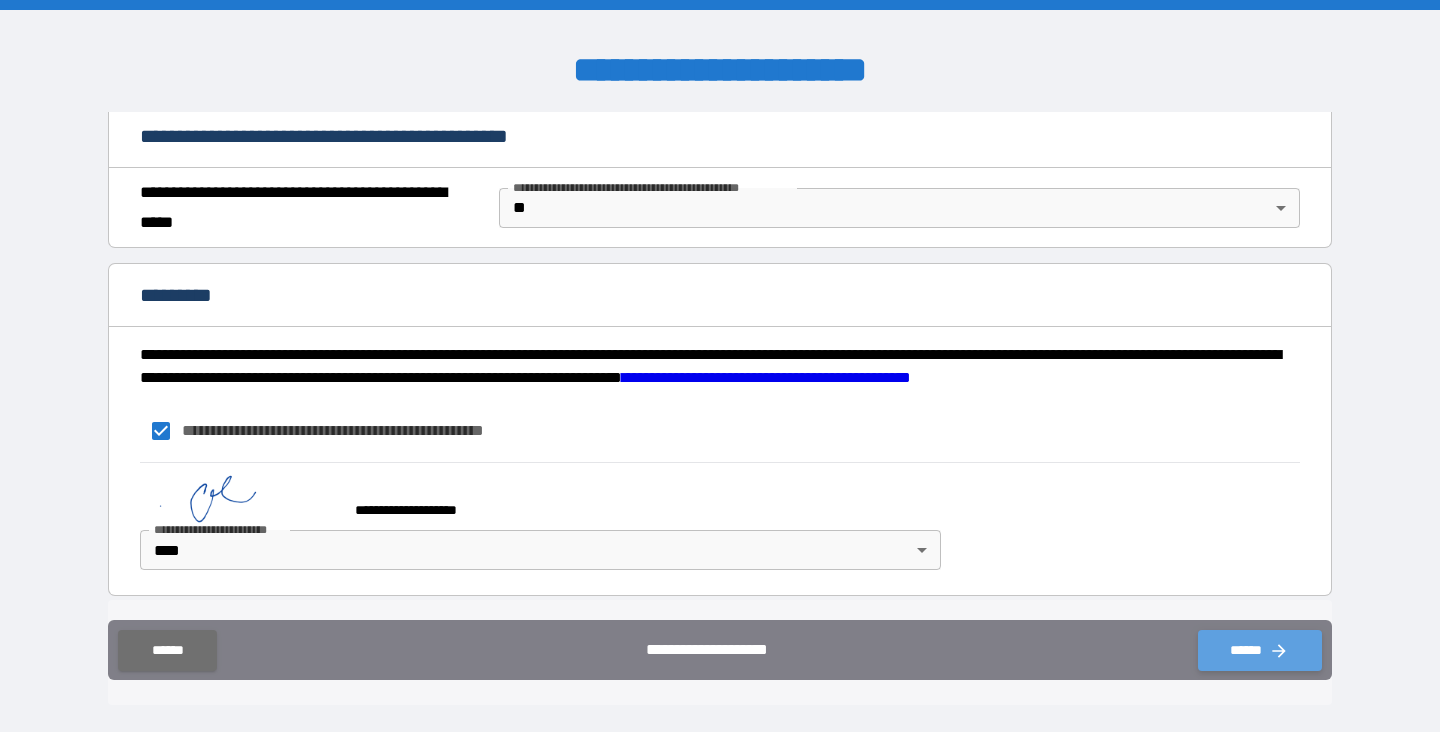 click on "******" at bounding box center [1260, 650] 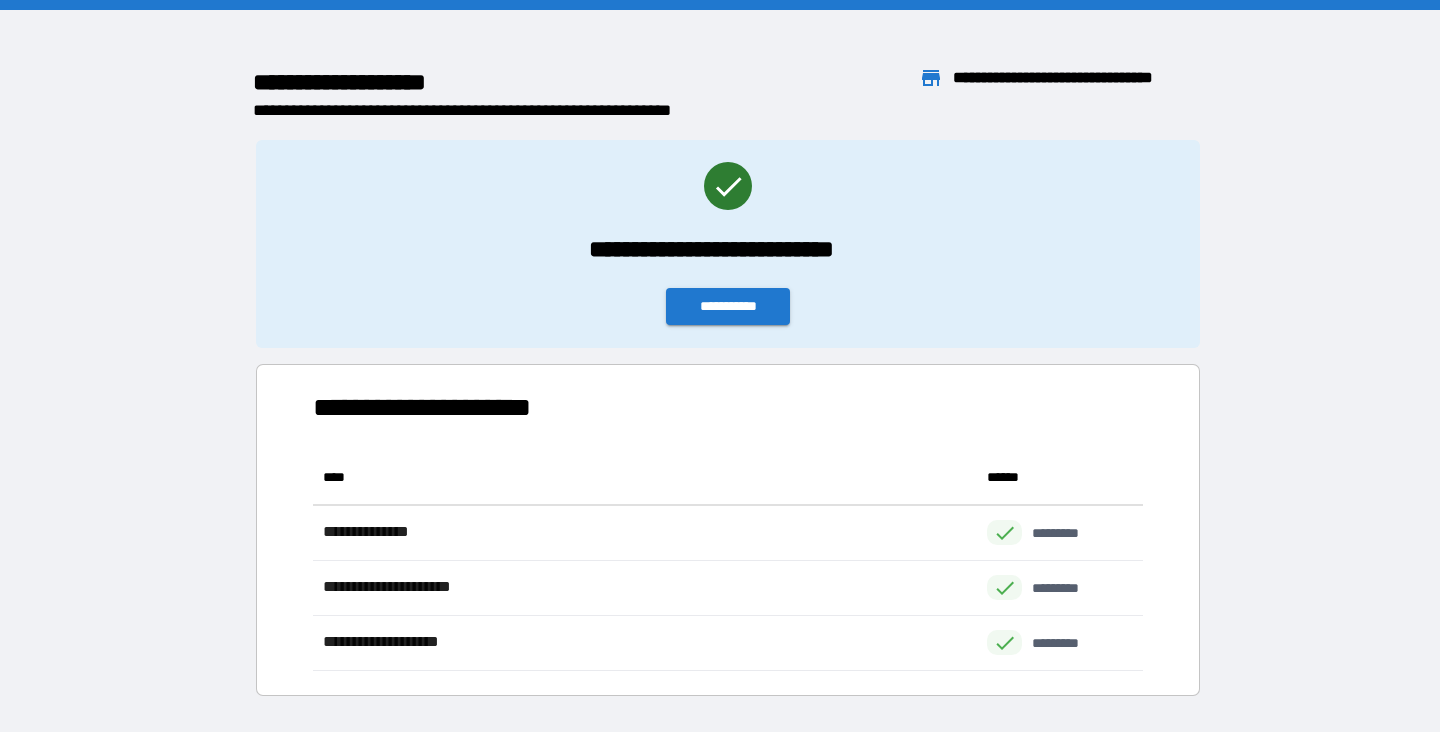 scroll, scrollTop: 1, scrollLeft: 1, axis: both 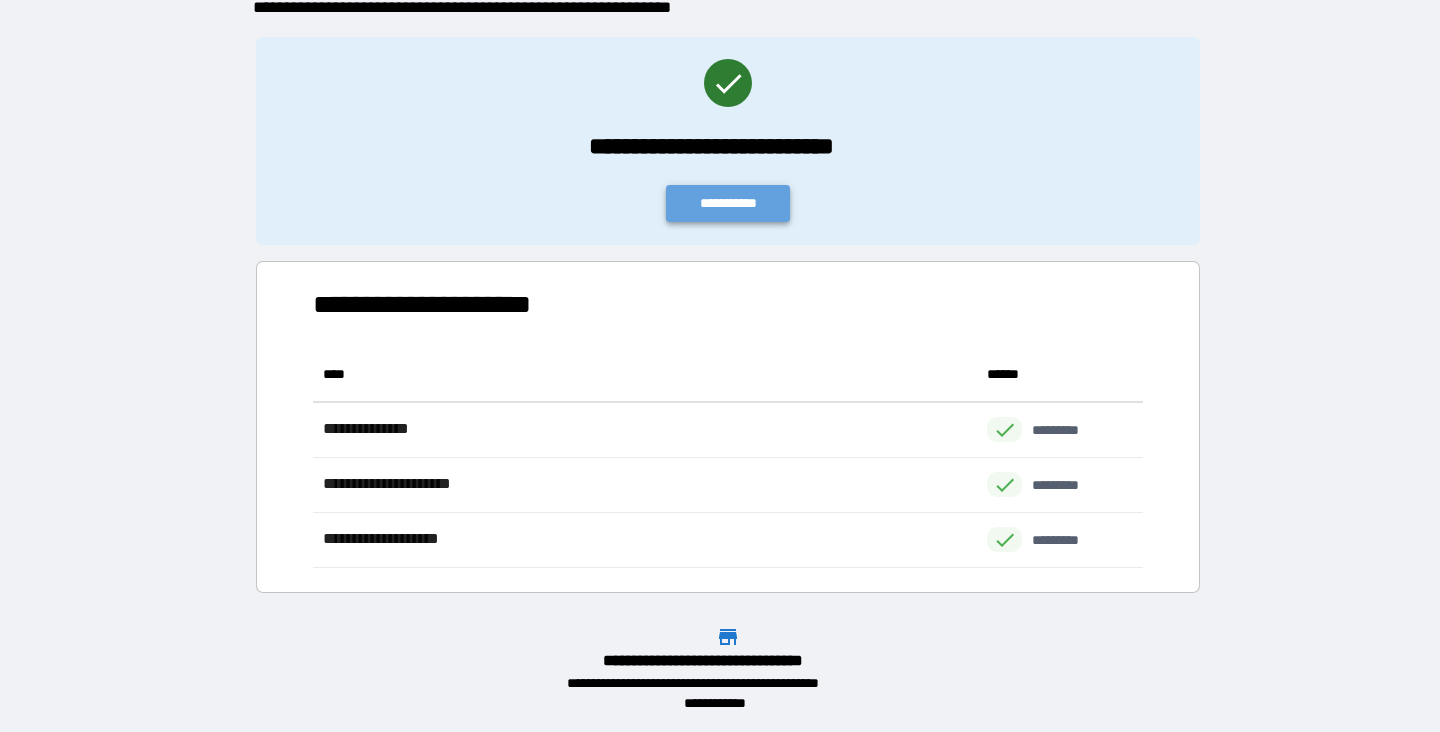 click on "**********" at bounding box center (728, 203) 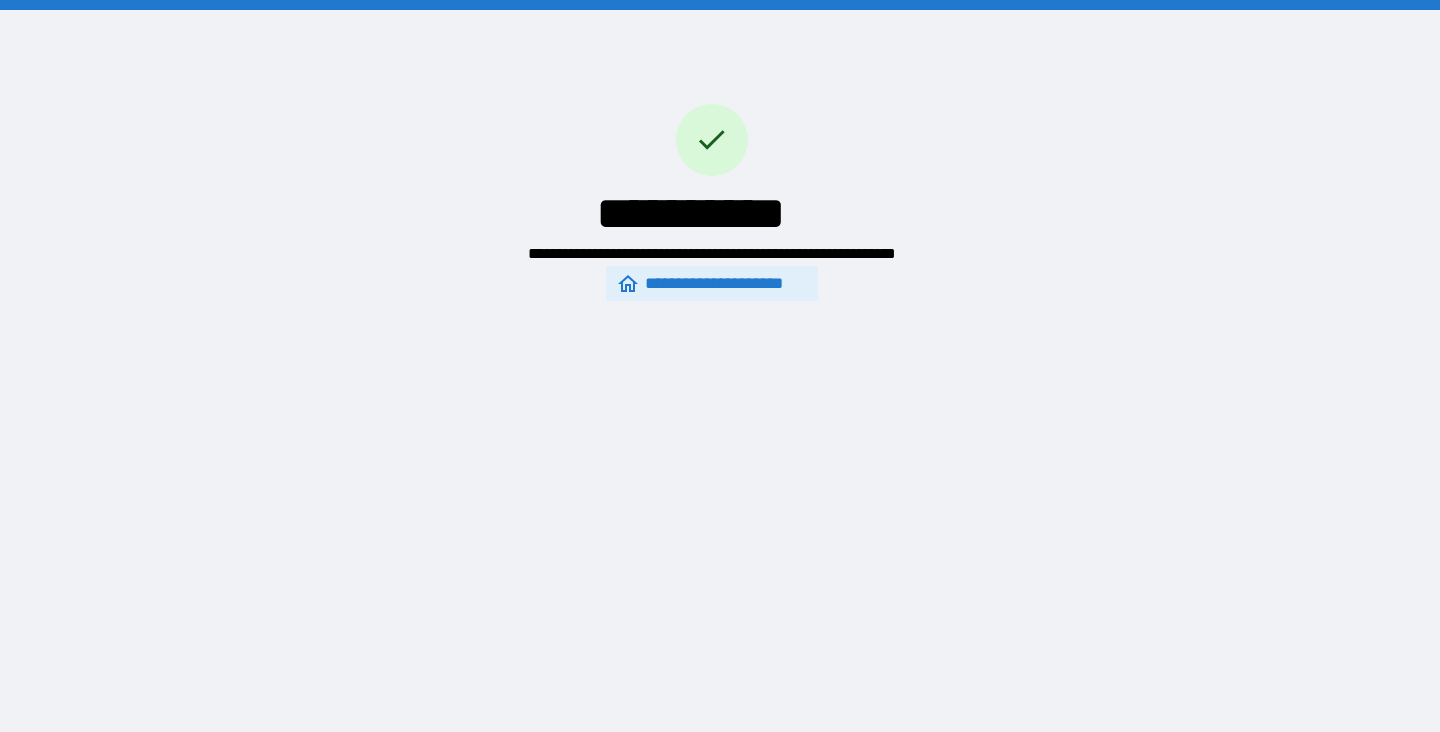 click on "**********" at bounding box center [711, 284] 